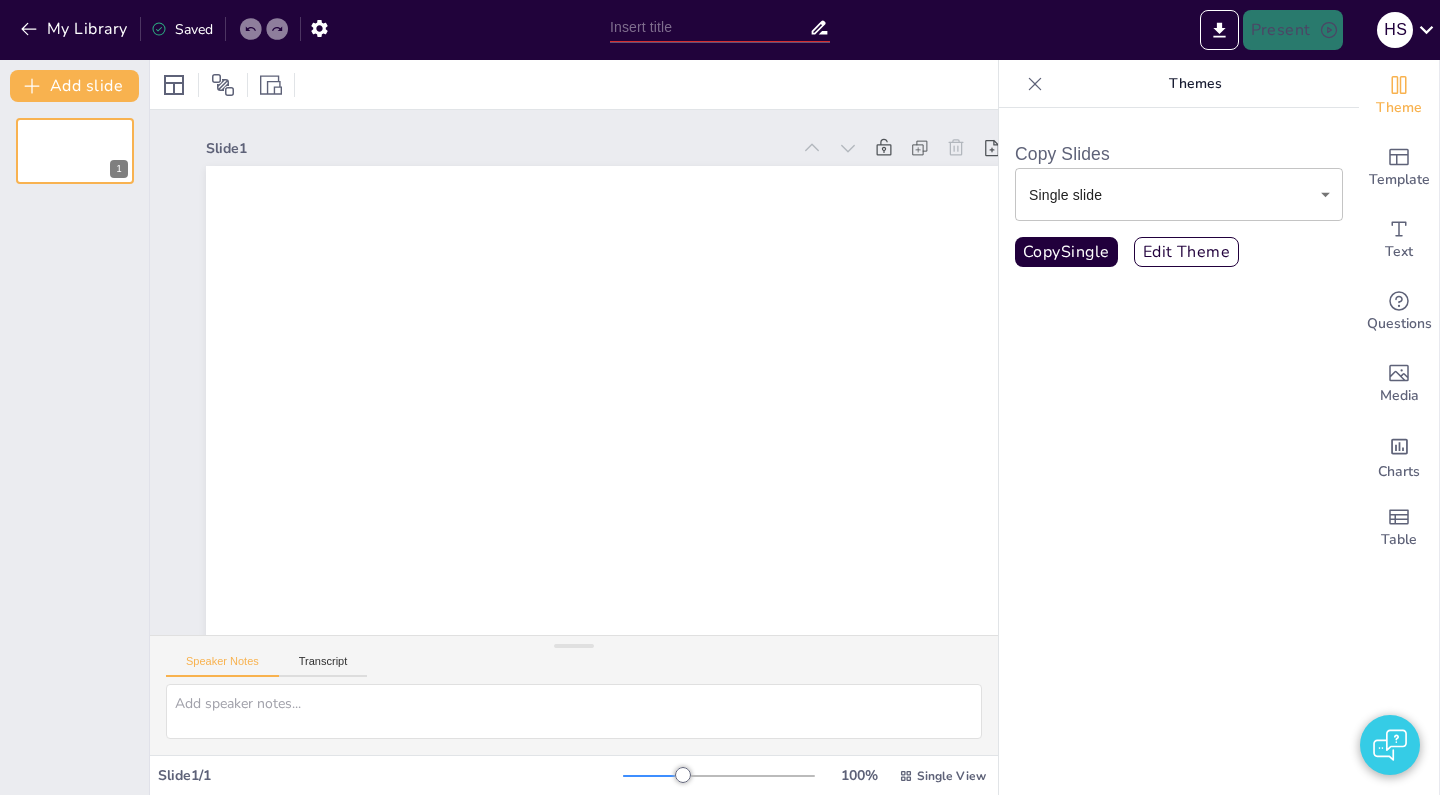 scroll, scrollTop: 0, scrollLeft: 0, axis: both 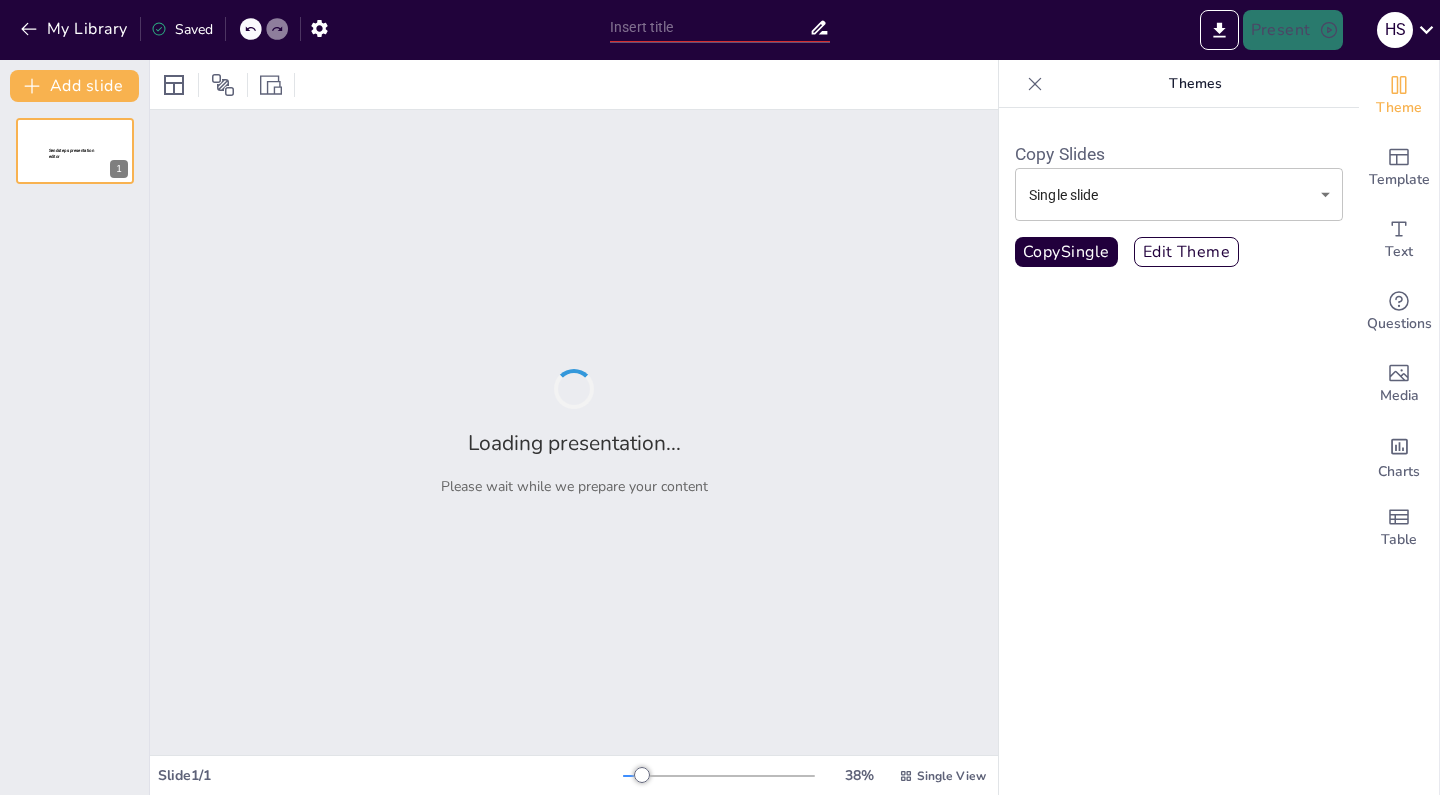 type on "Let's Talk Present Tense: Fun Sentences for Young Learners!" 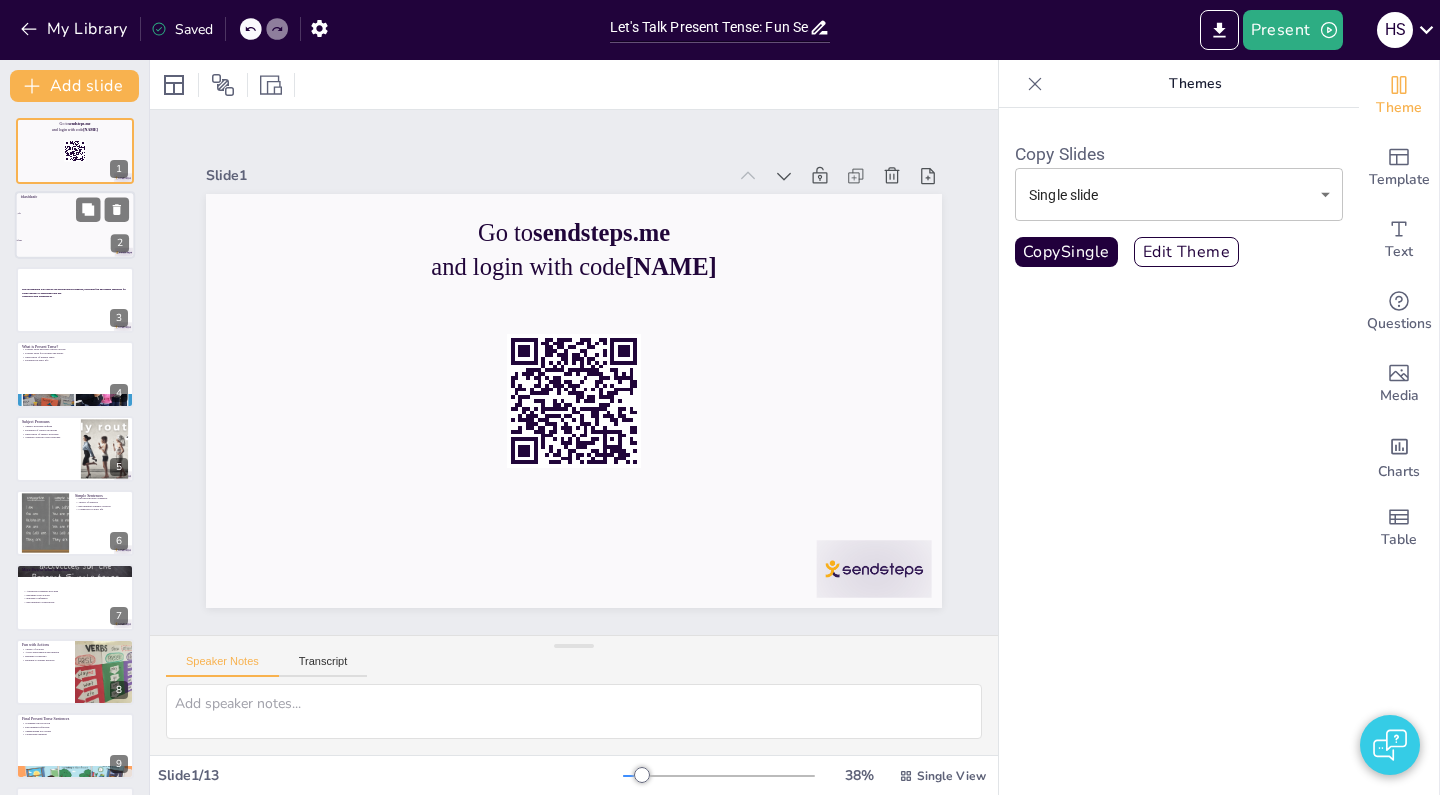 checkbox on "true" 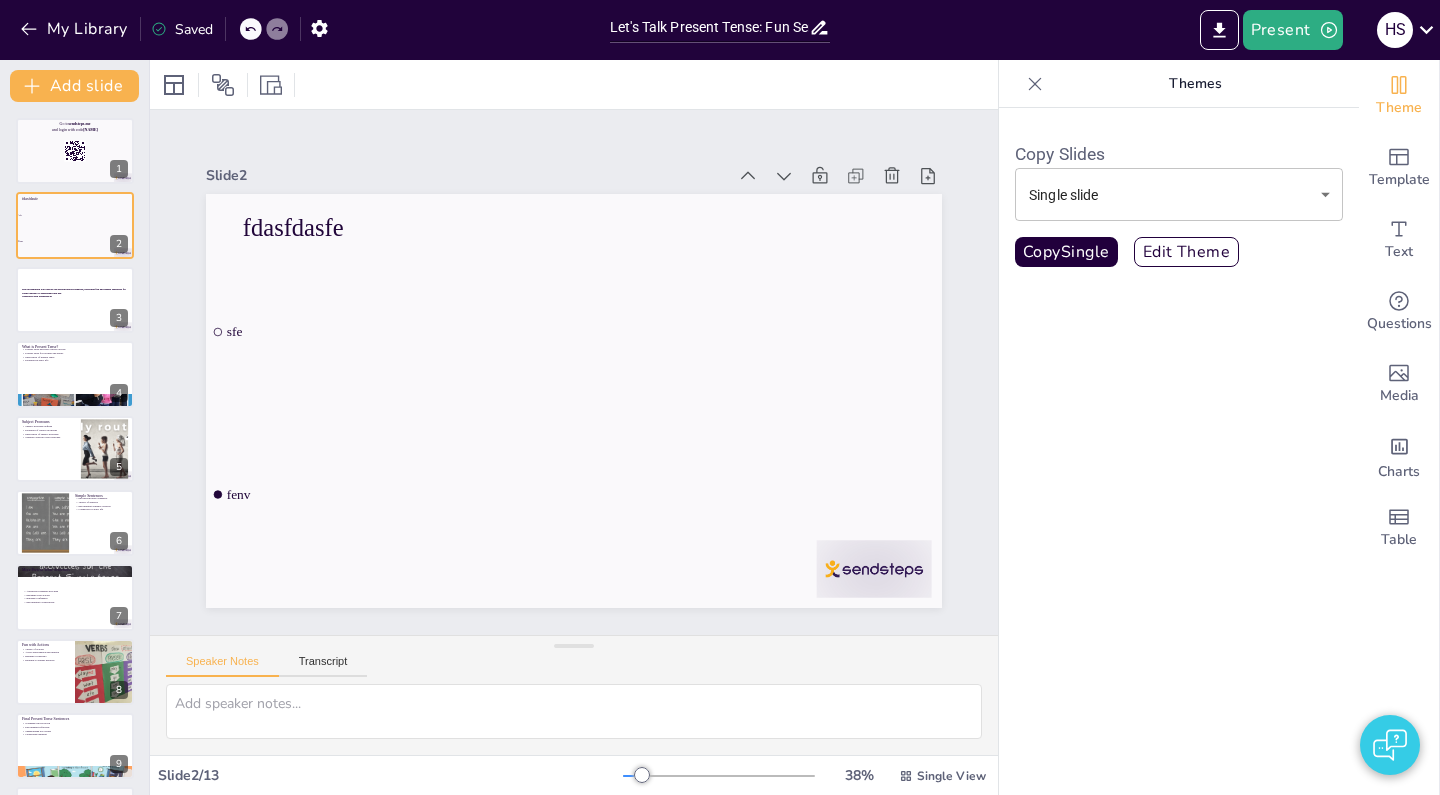 checkbox on "true" 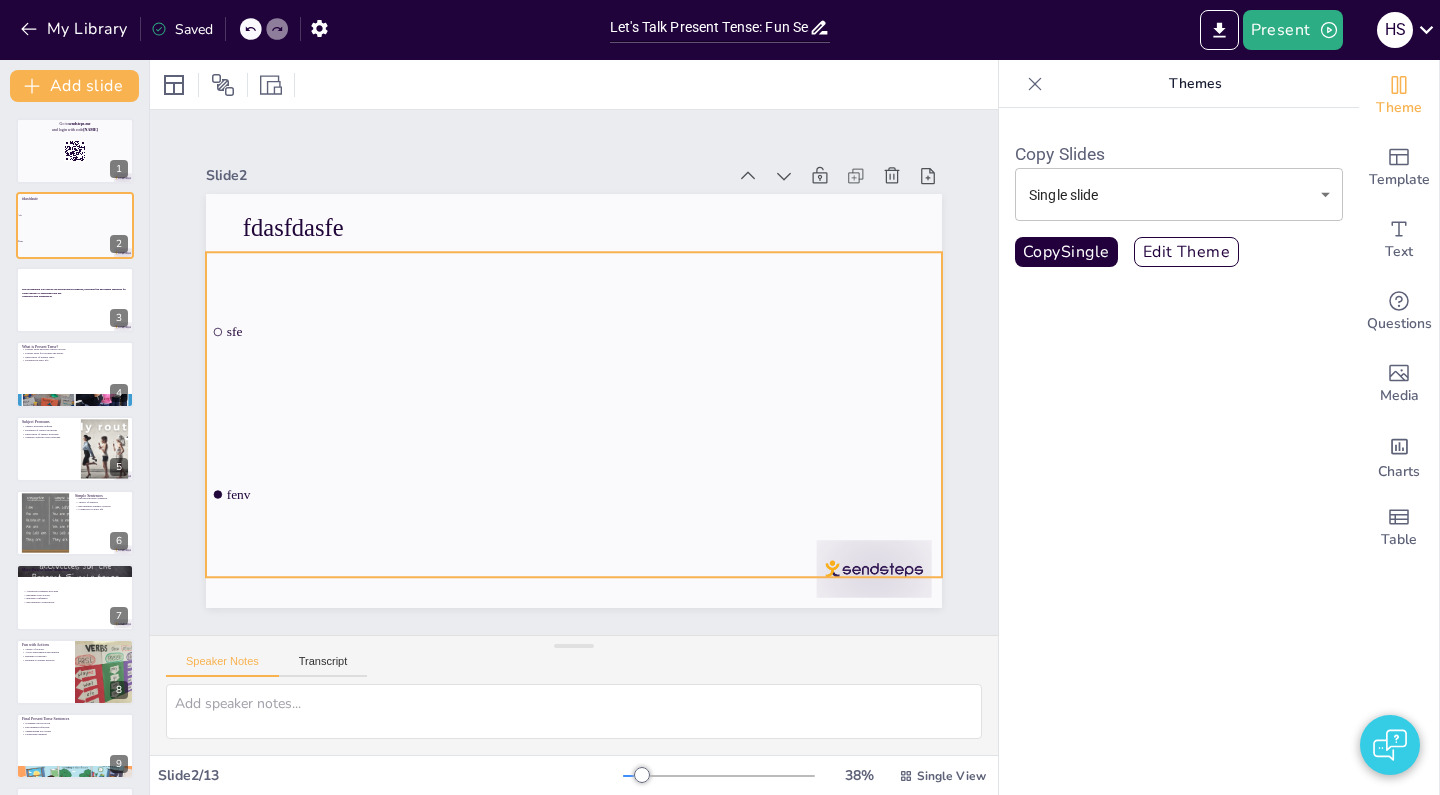 checkbox on "true" 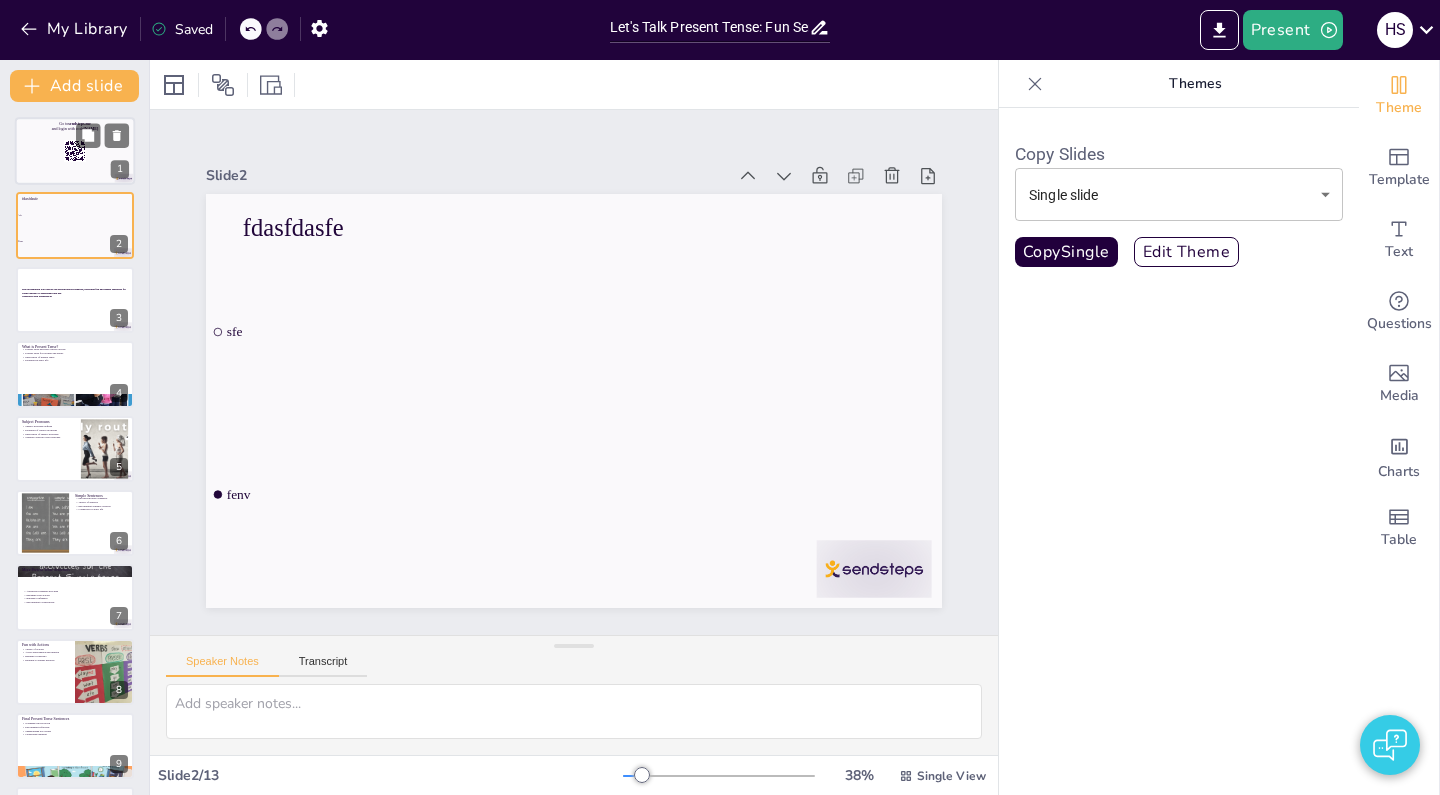 checkbox on "true" 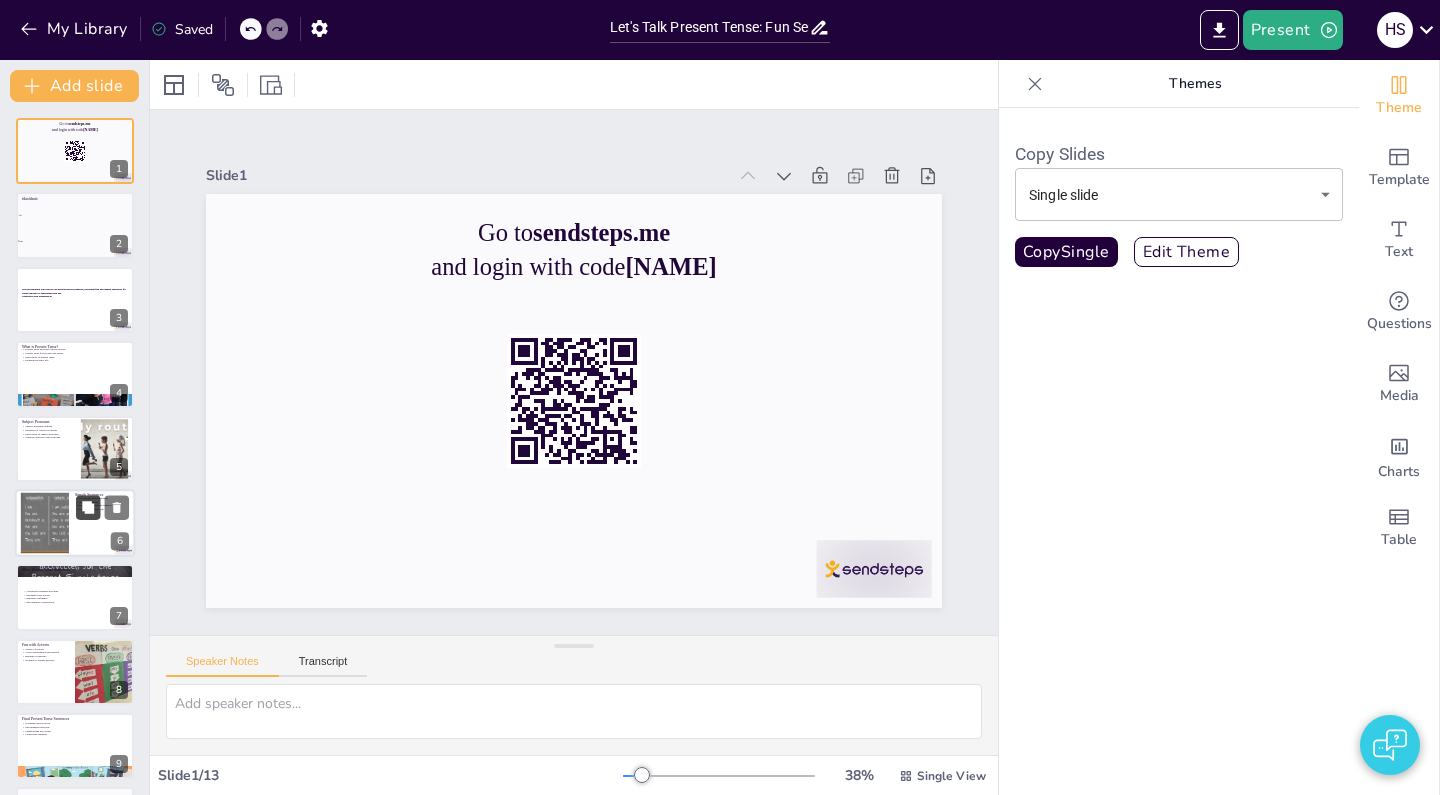 checkbox on "true" 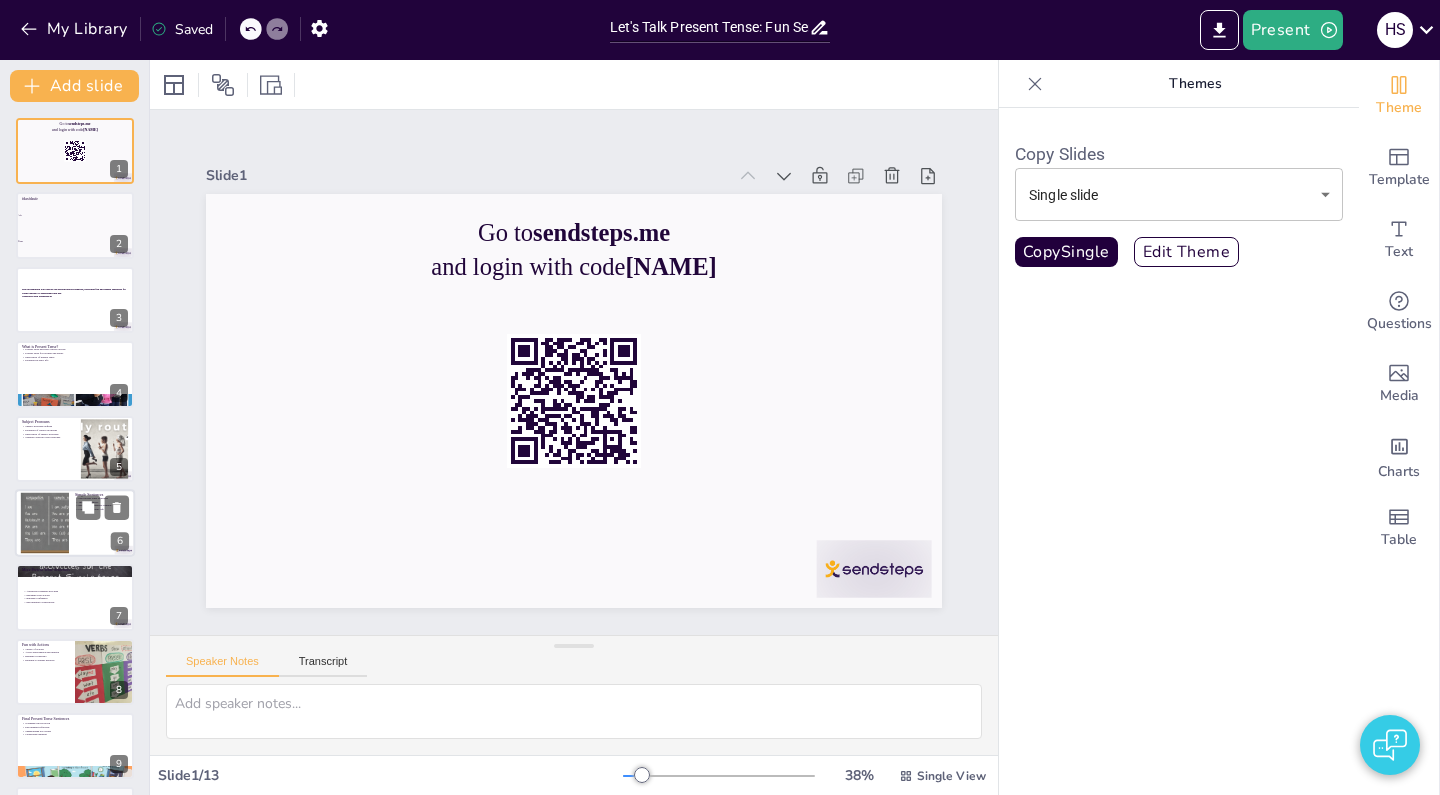 checkbox on "true" 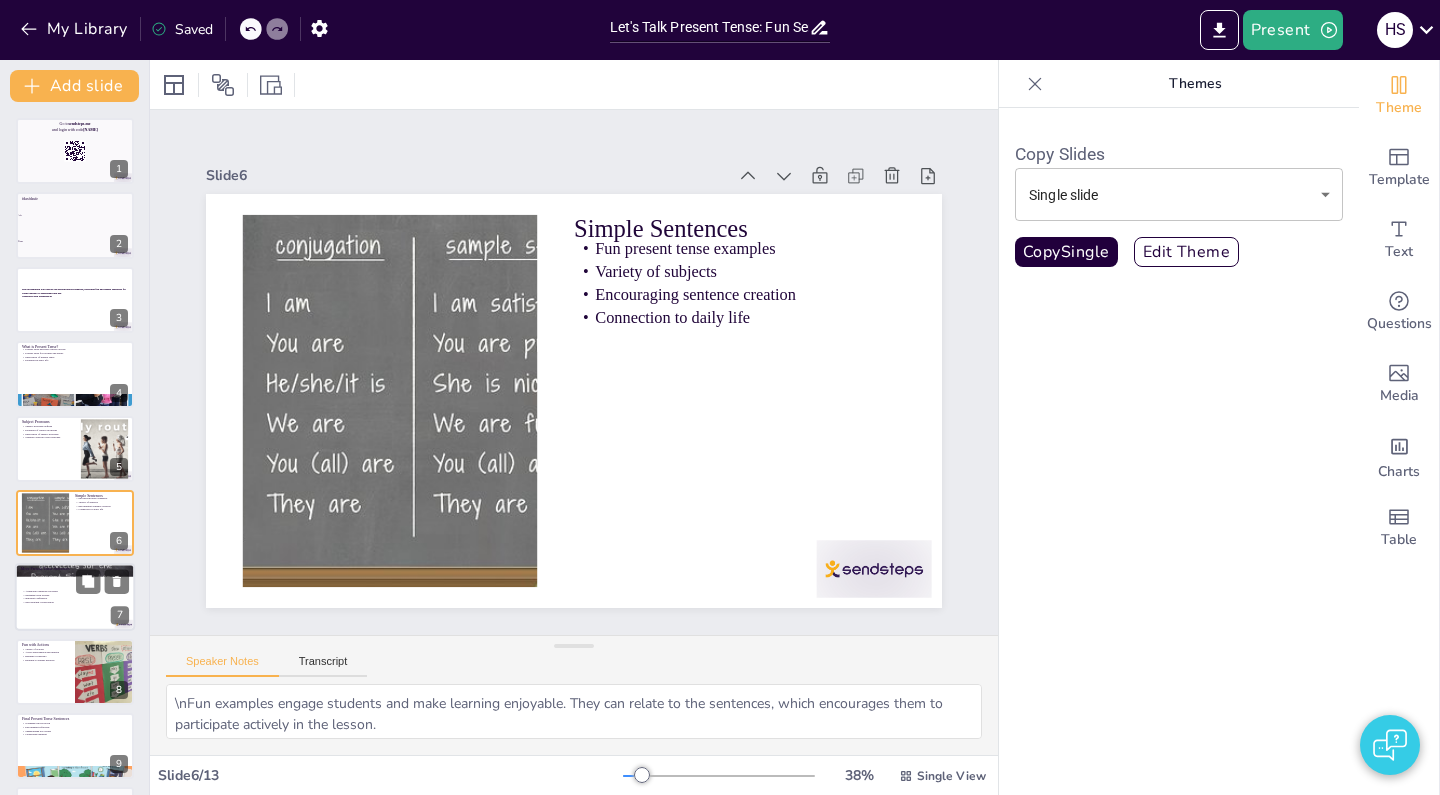 checkbox on "true" 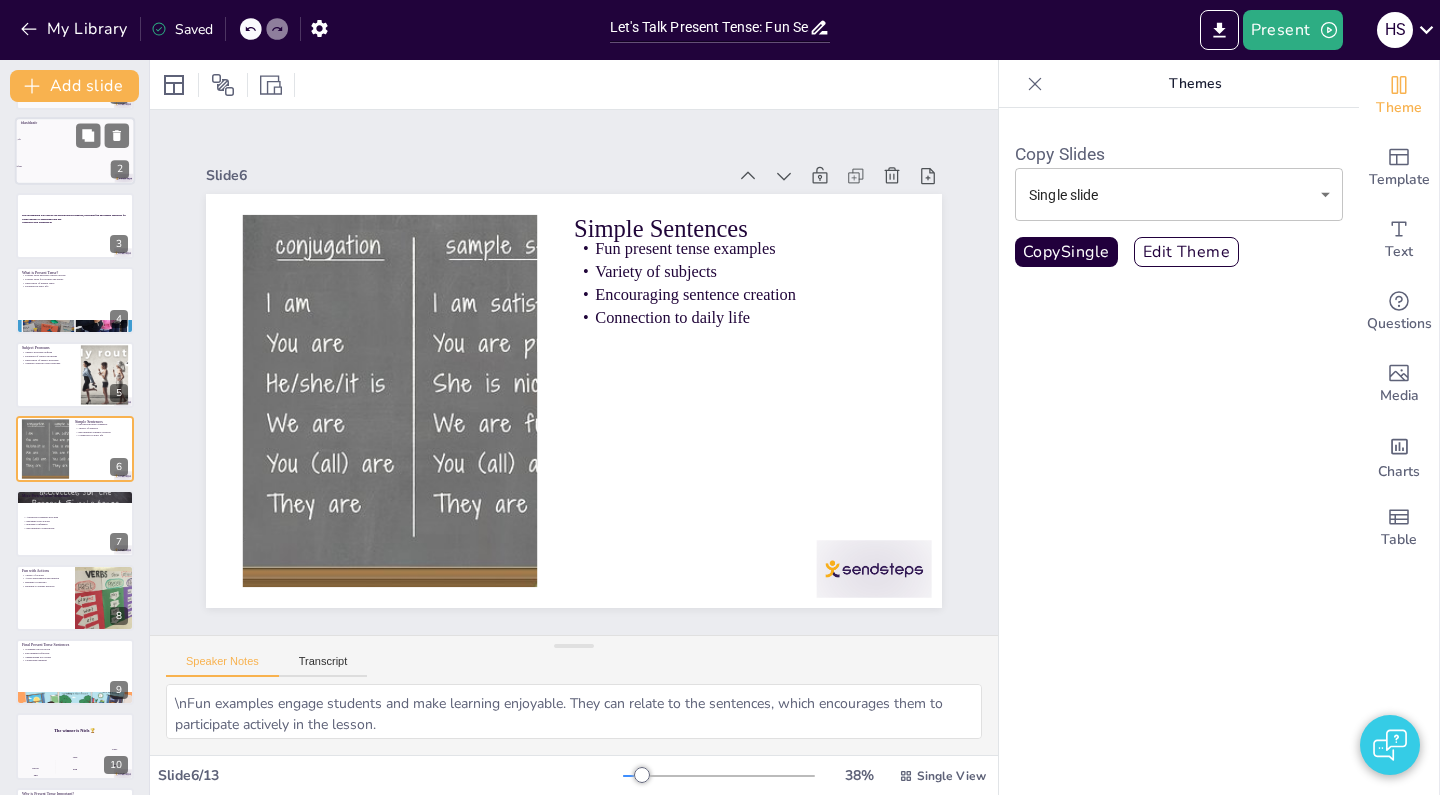 checkbox on "true" 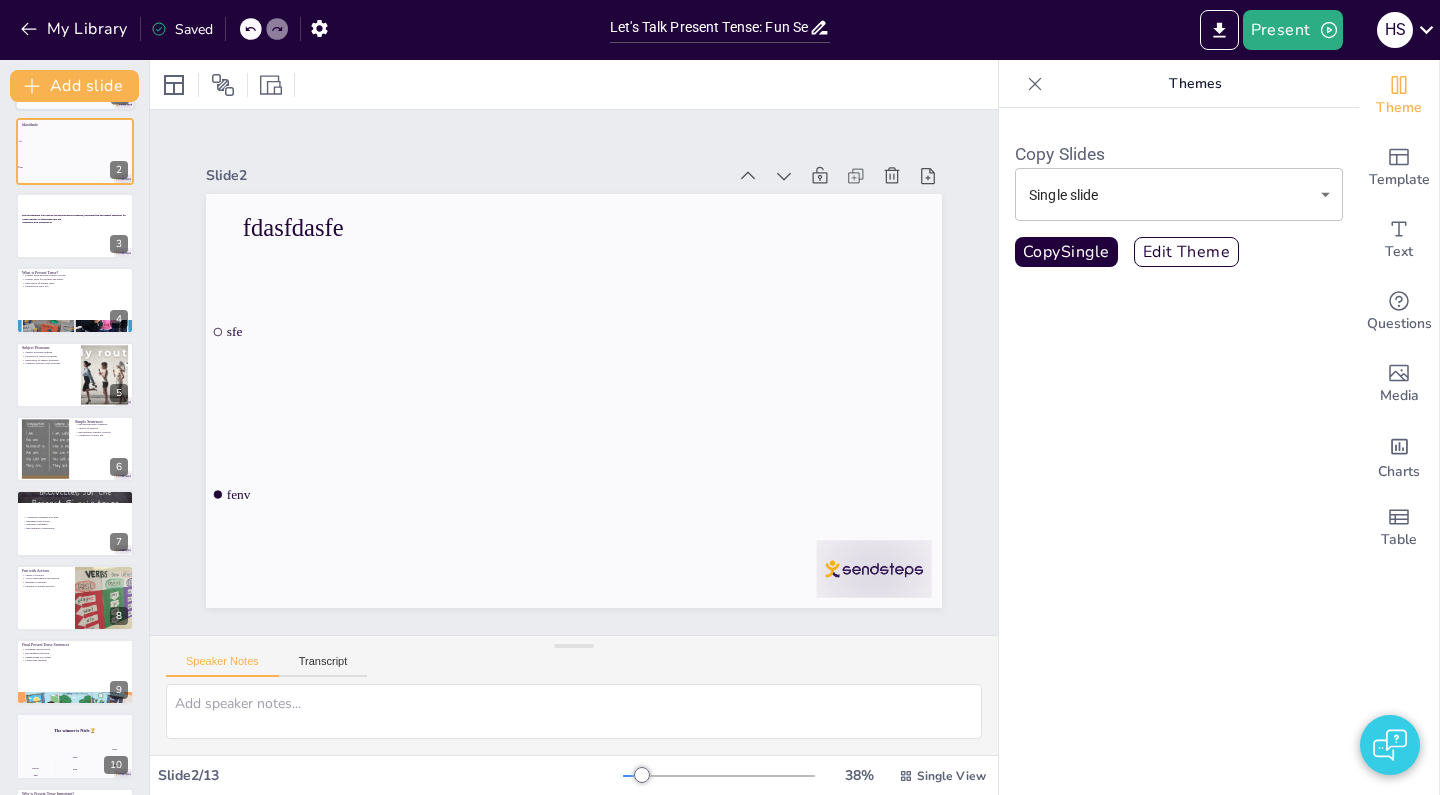 checkbox on "true" 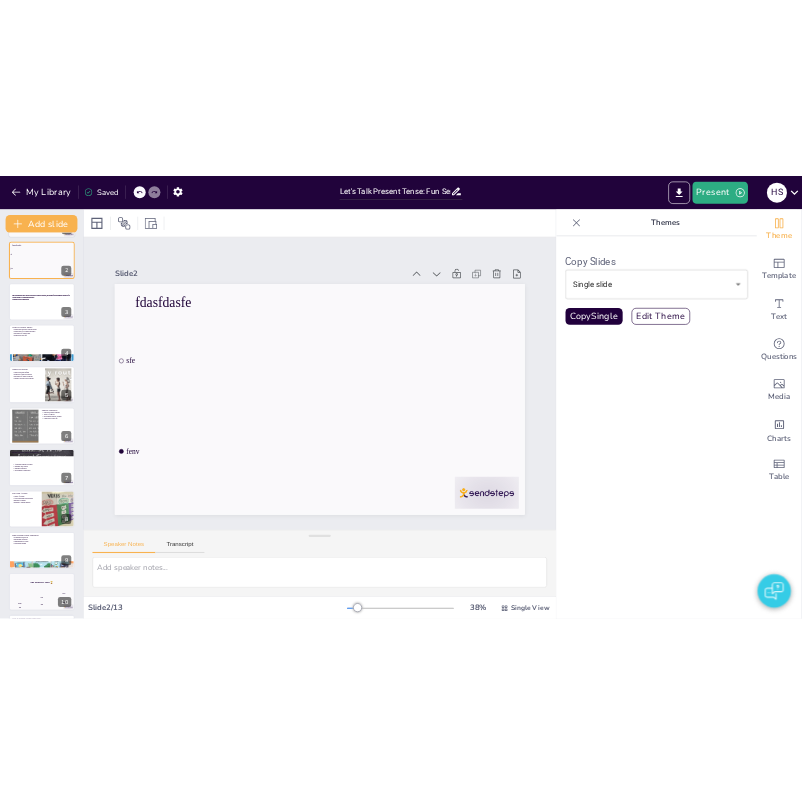 scroll, scrollTop: 0, scrollLeft: 0, axis: both 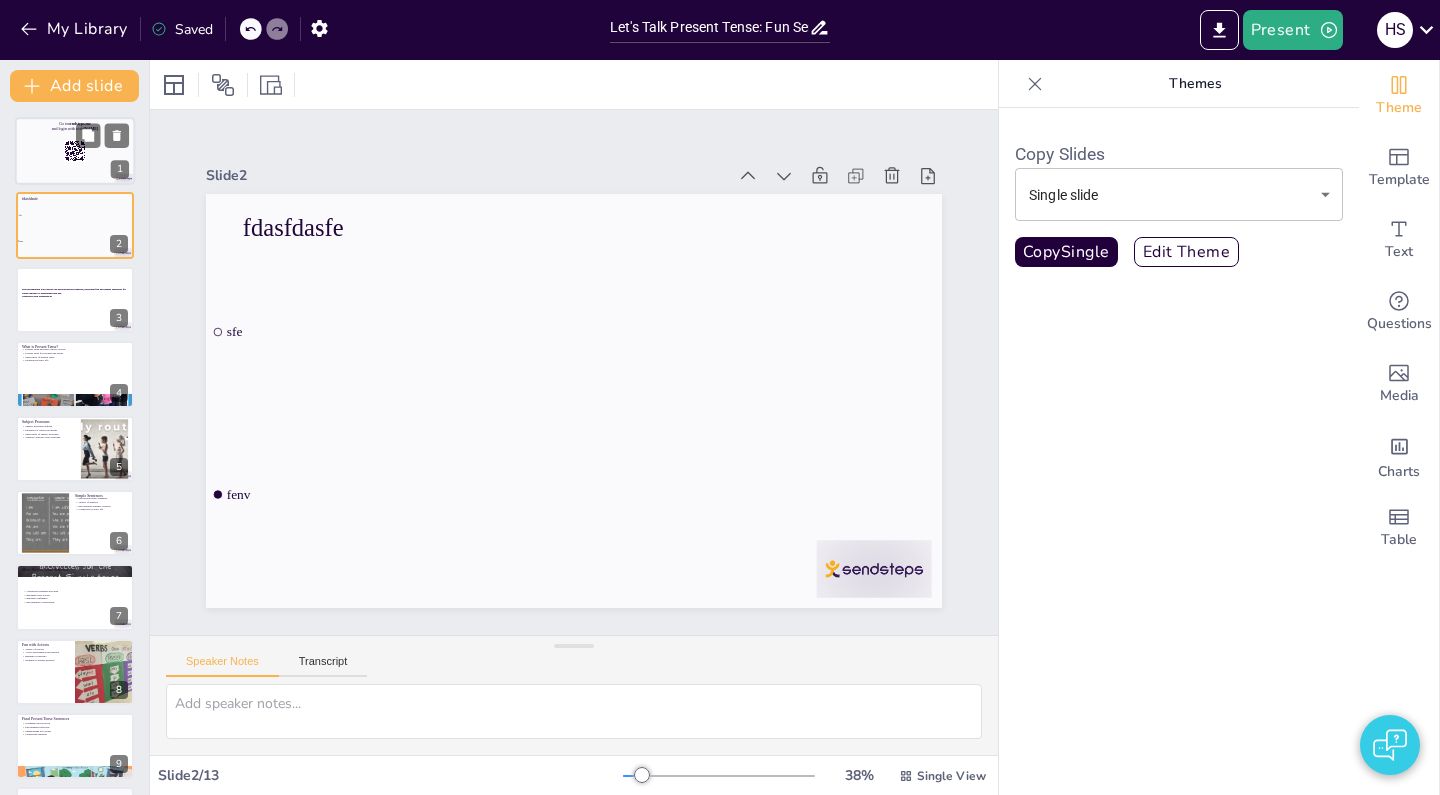 checkbox on "true" 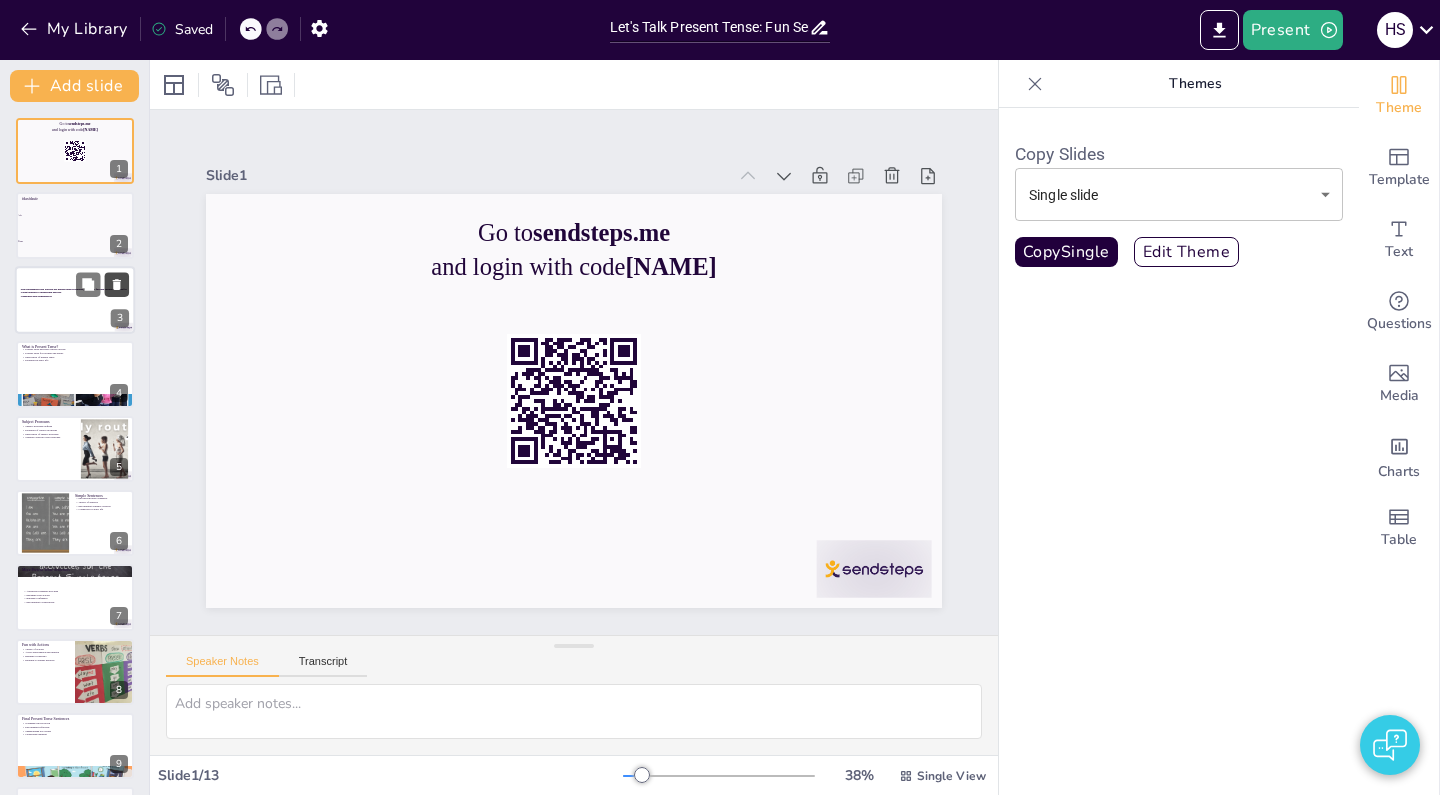 click 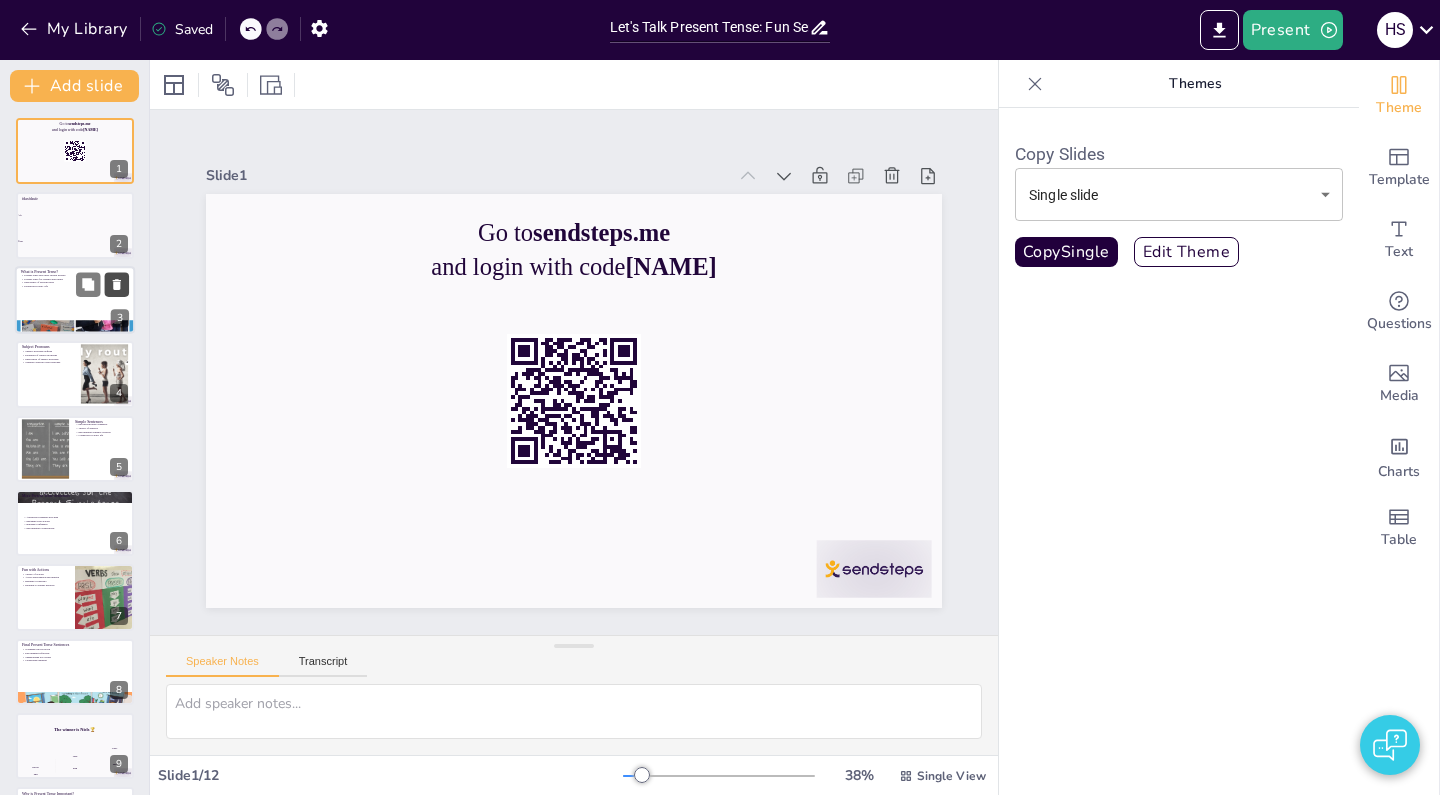 click 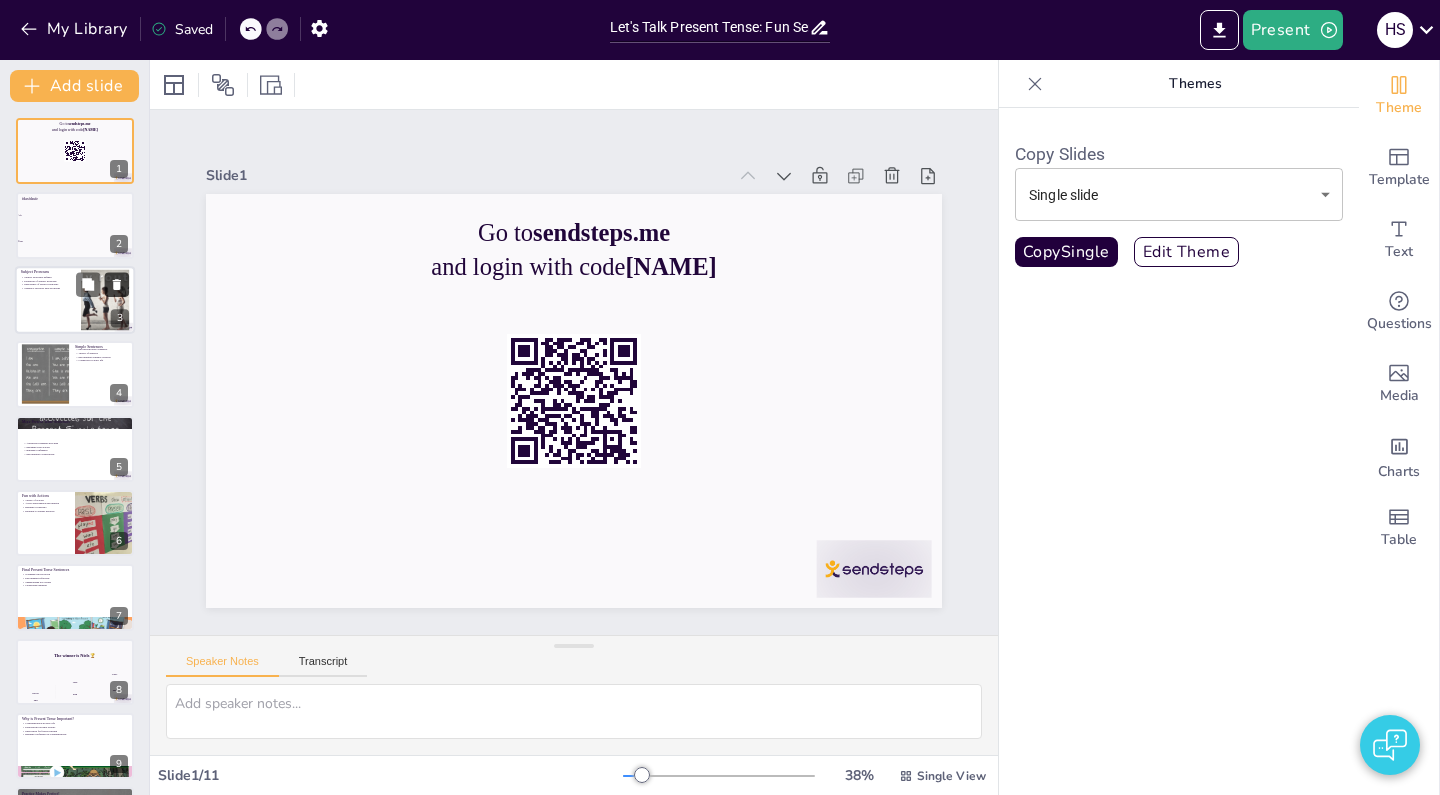 click 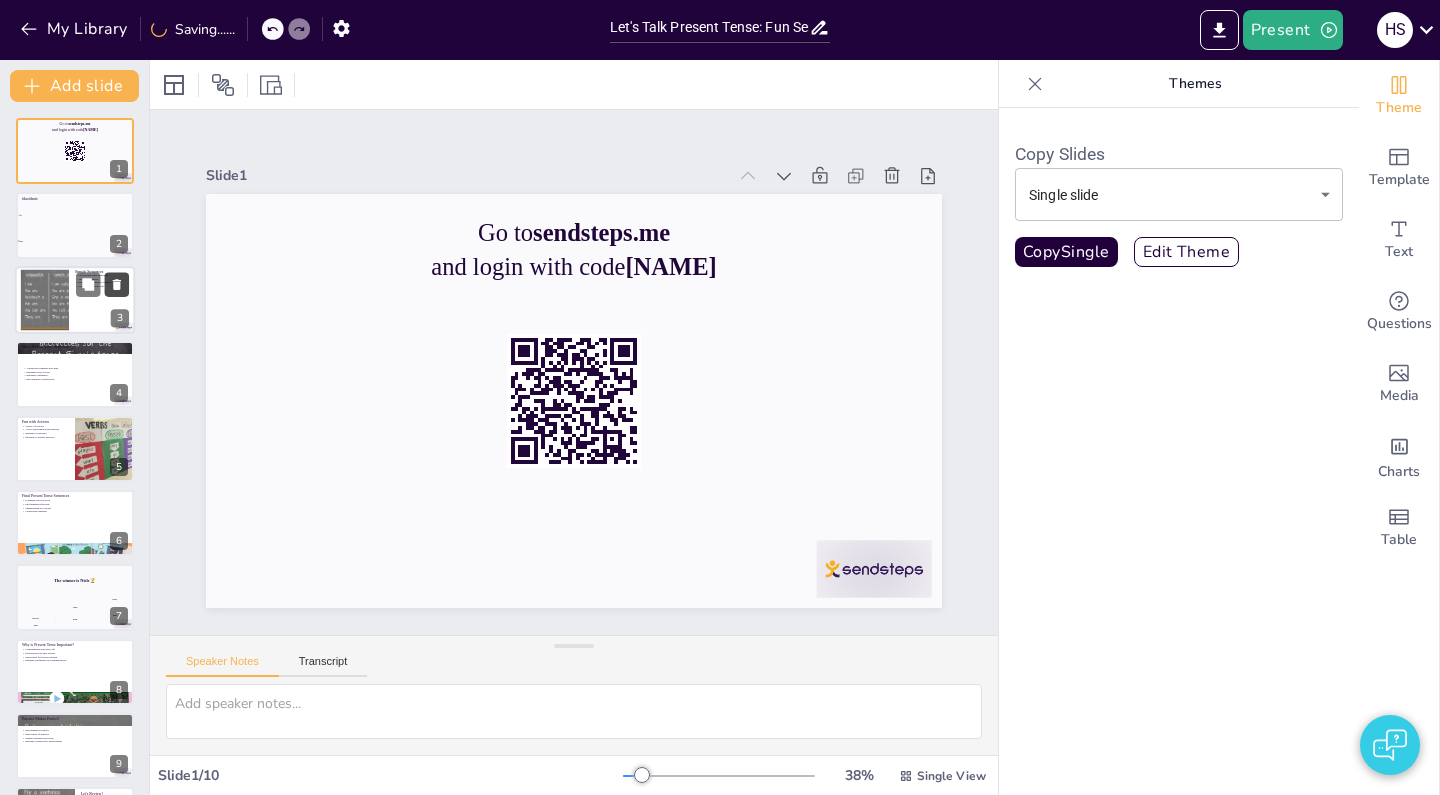 click 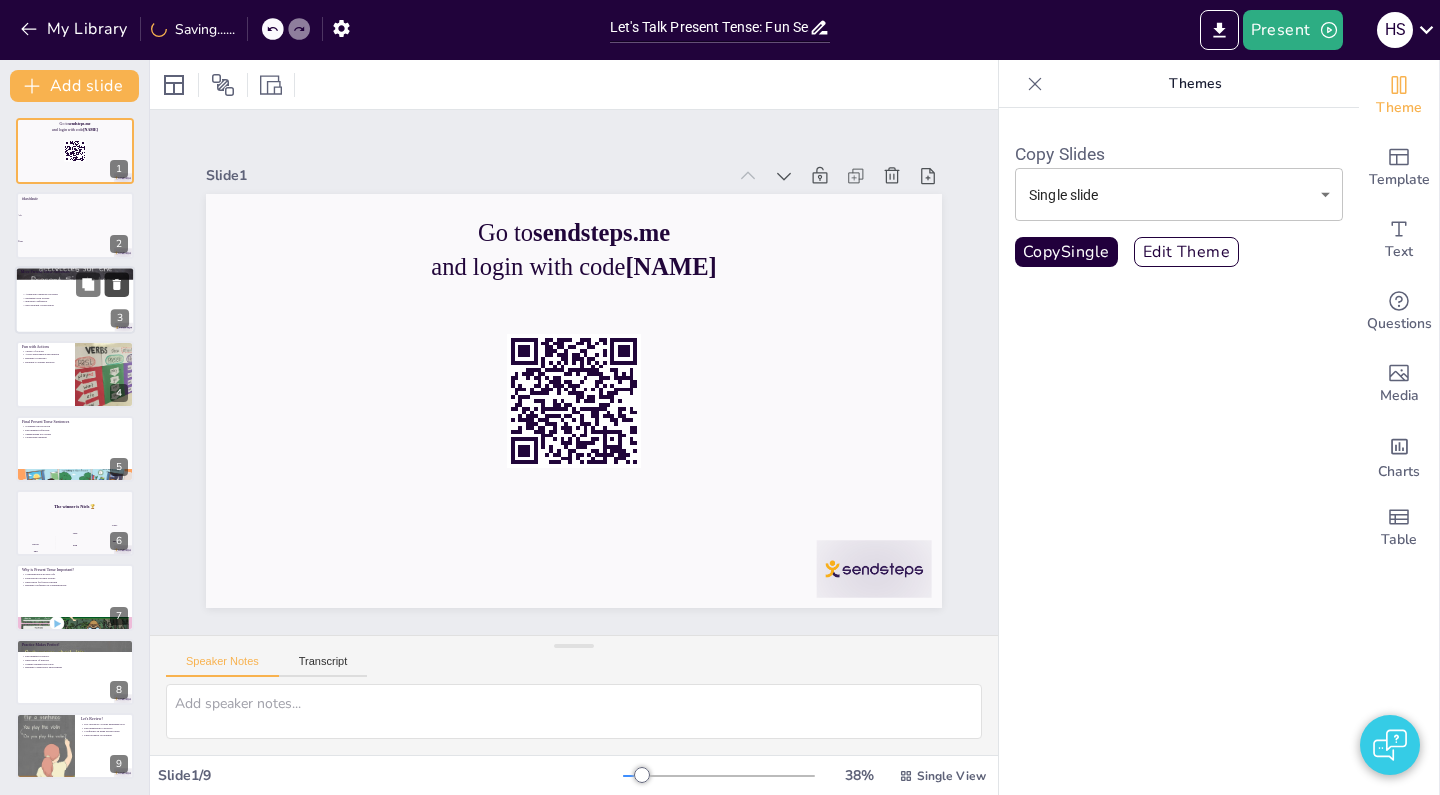 click 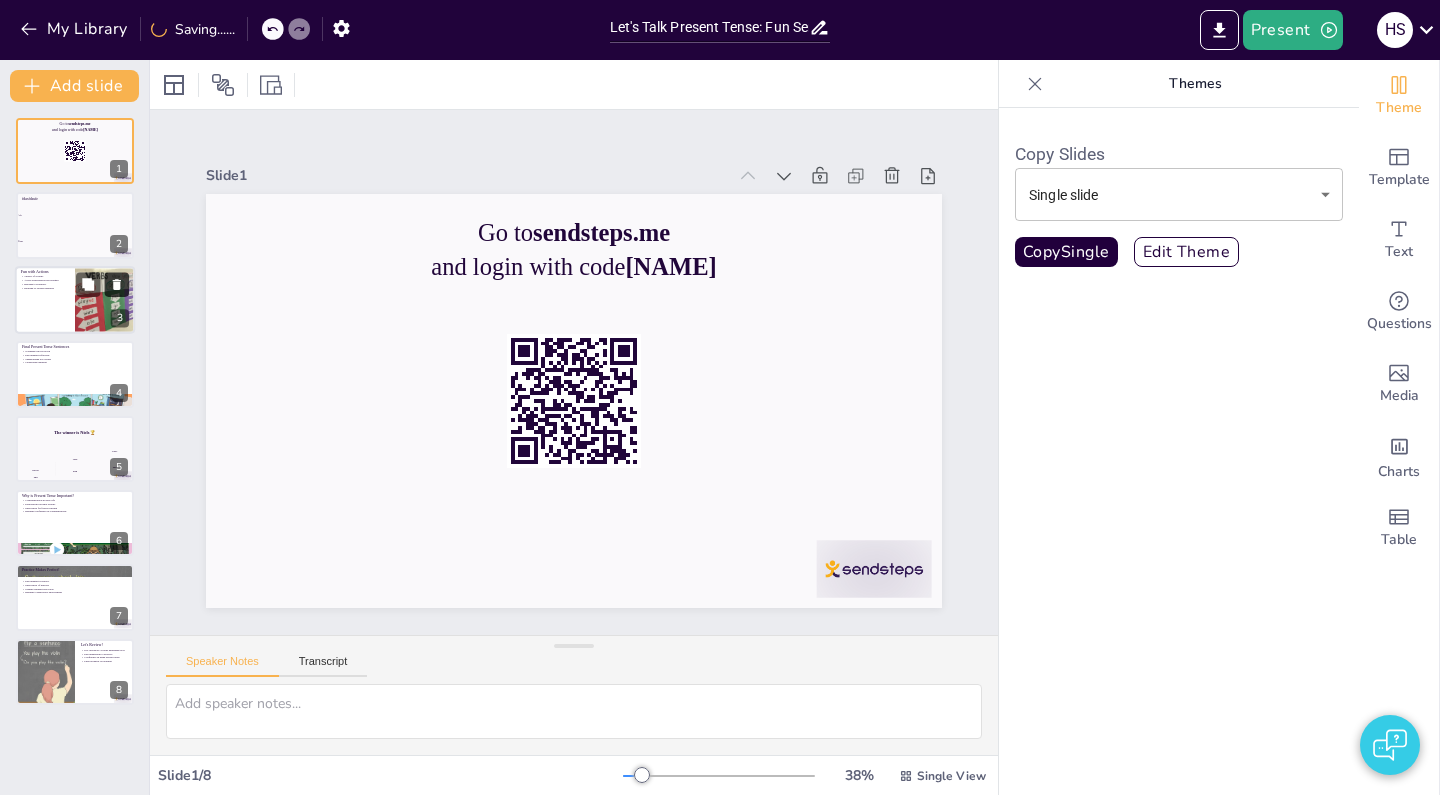 click 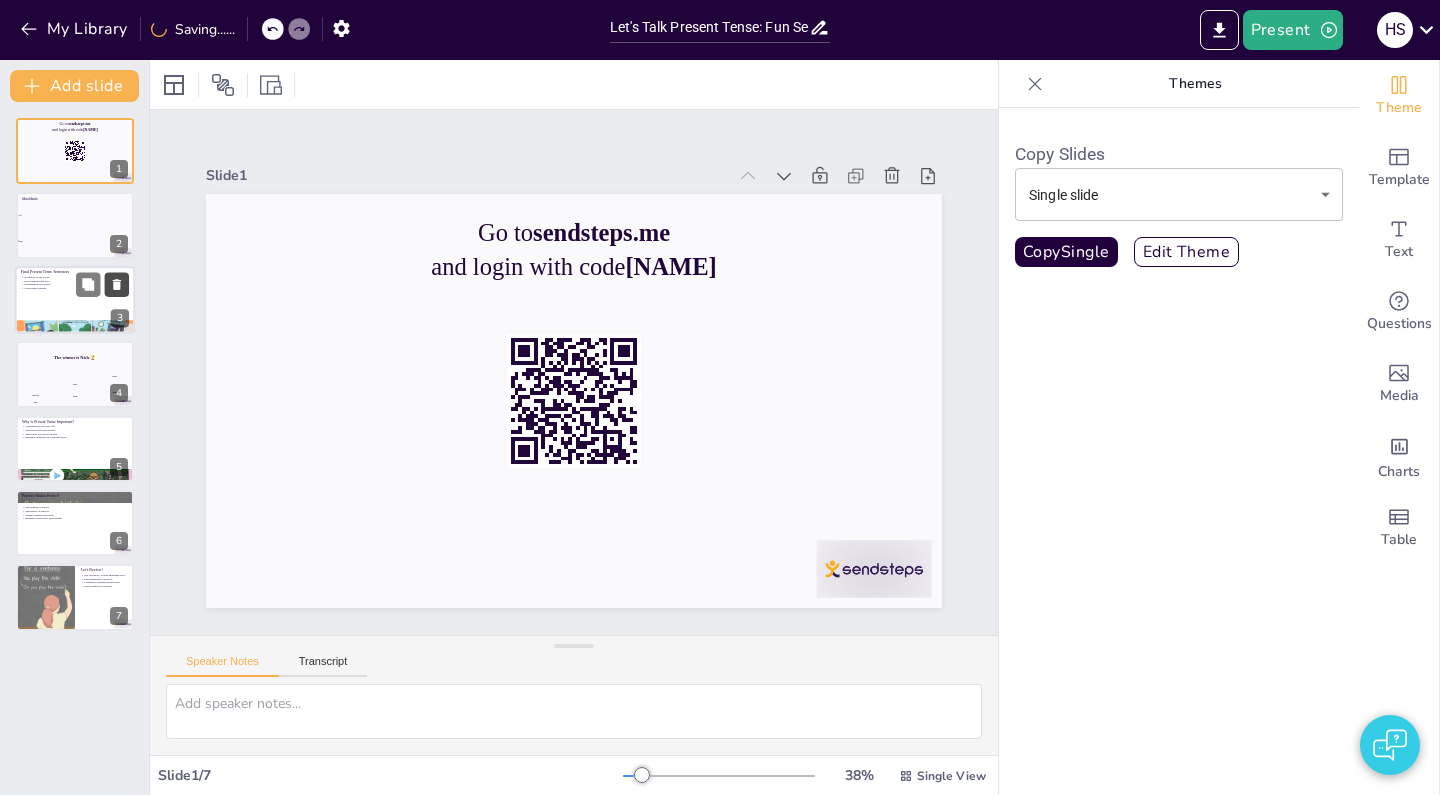 click 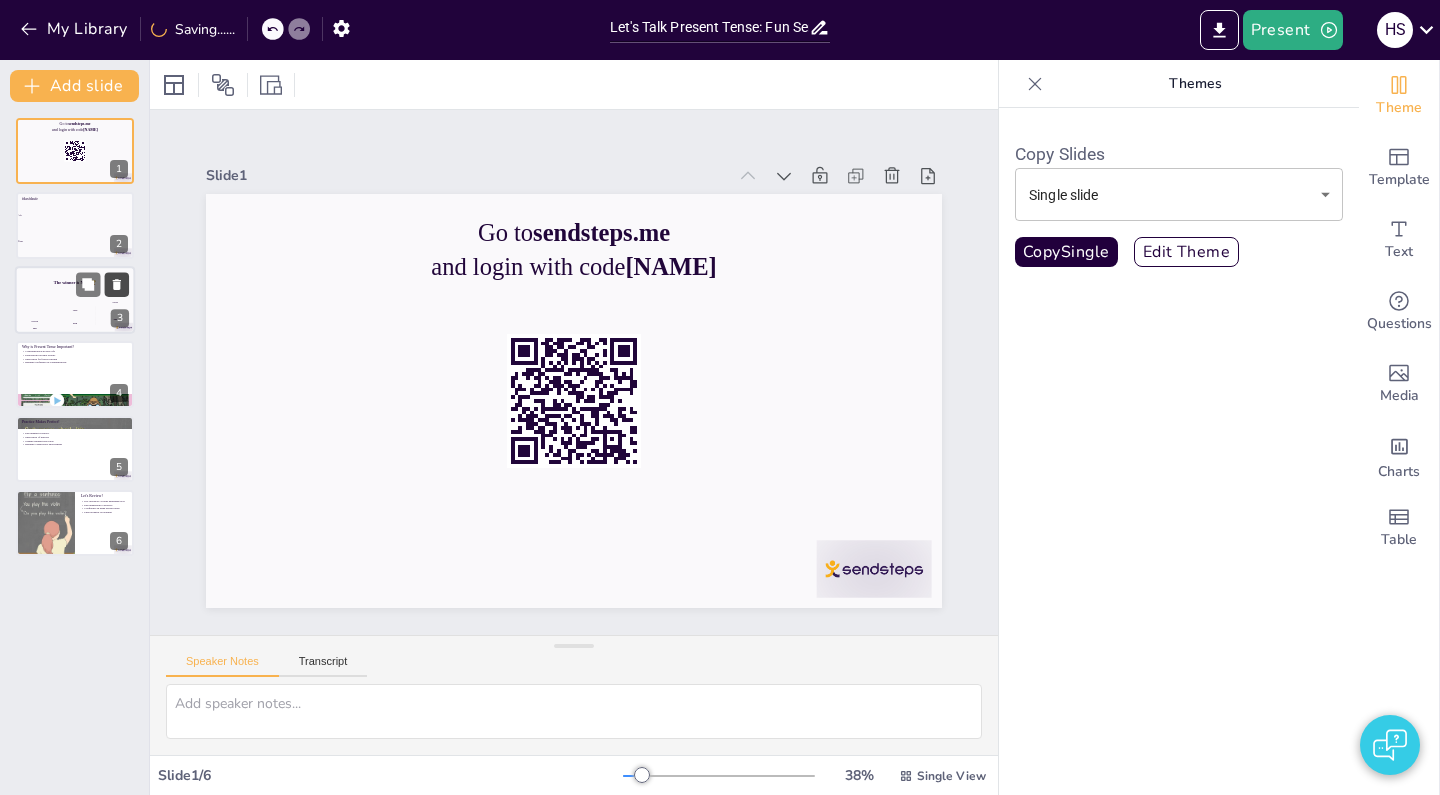click 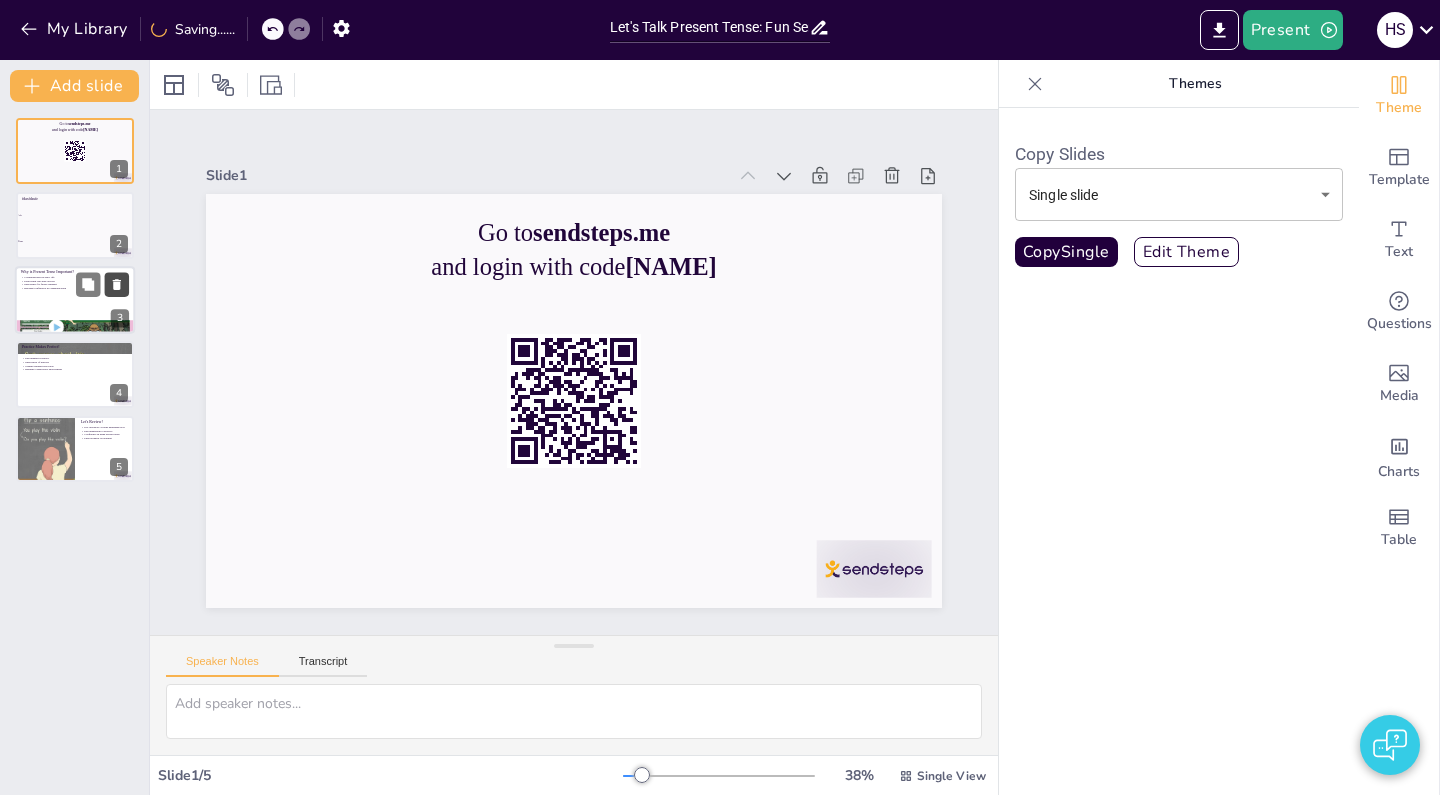 click 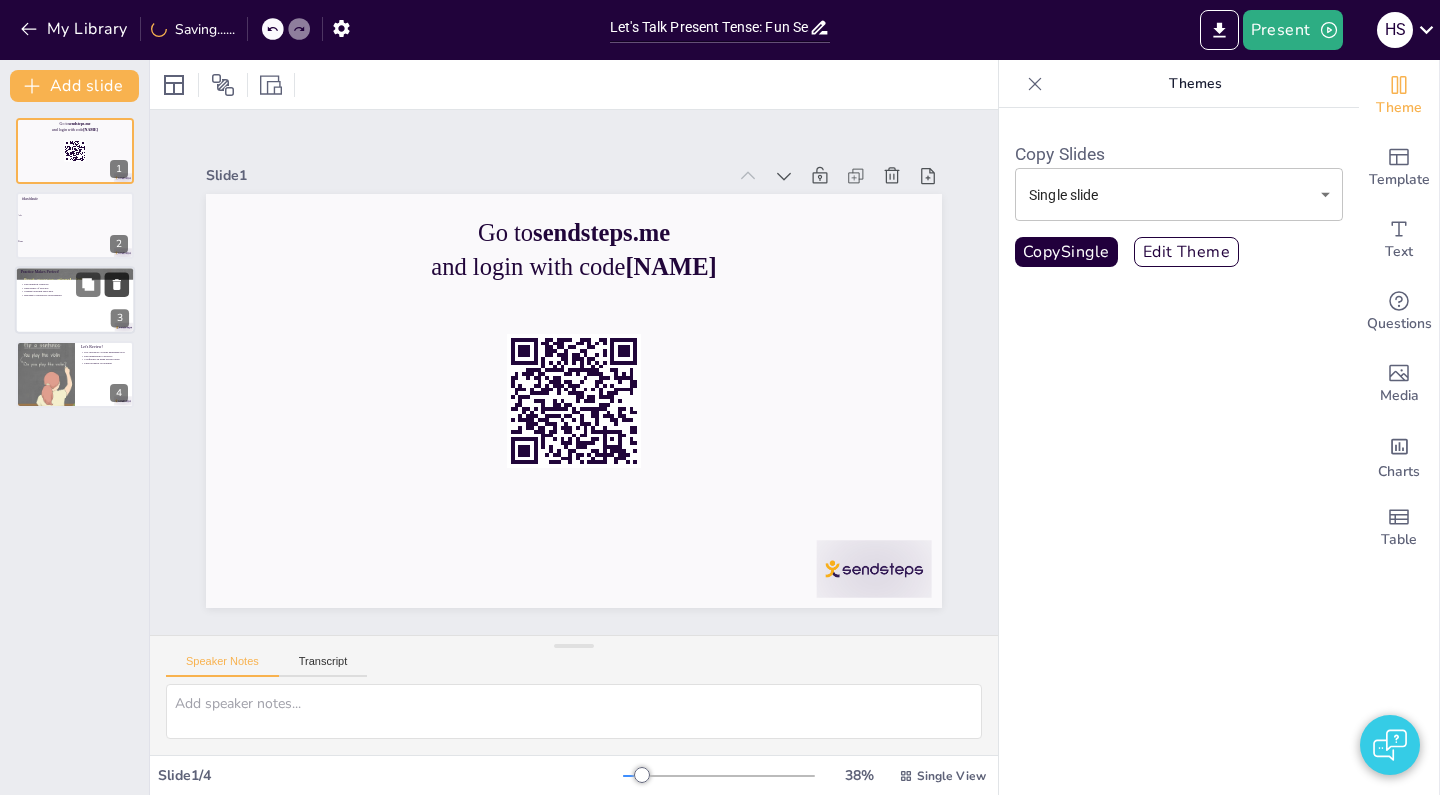 click 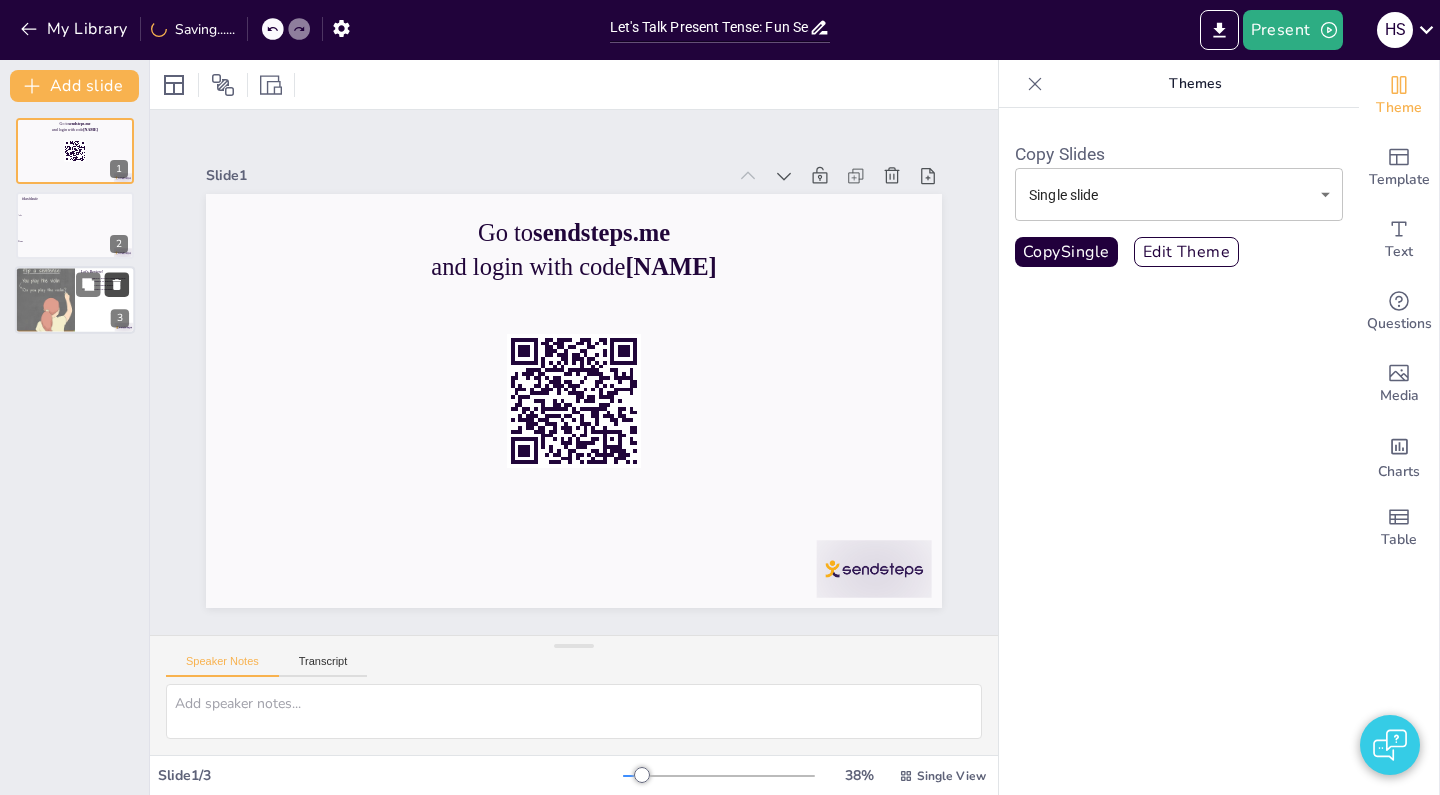 click 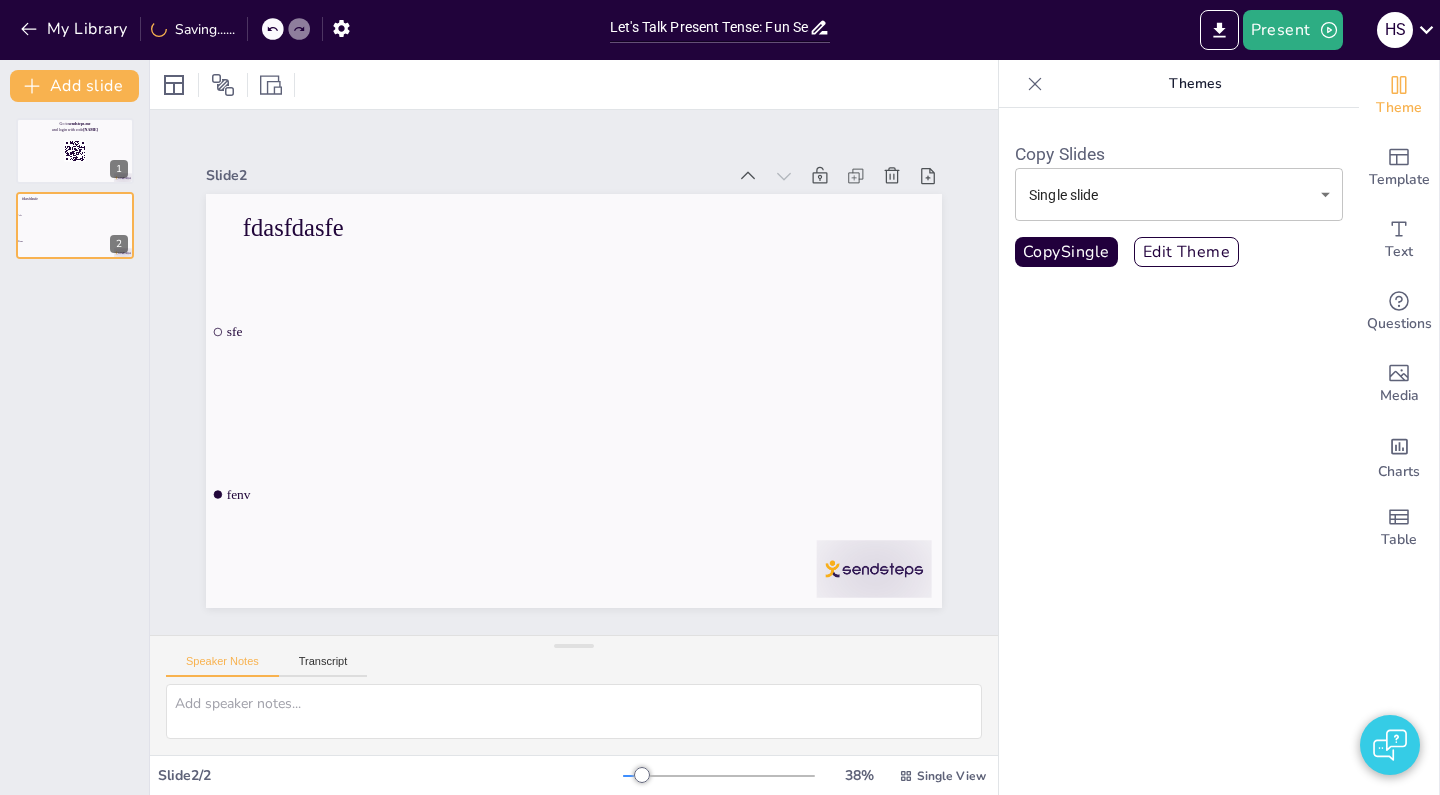 checkbox on "true" 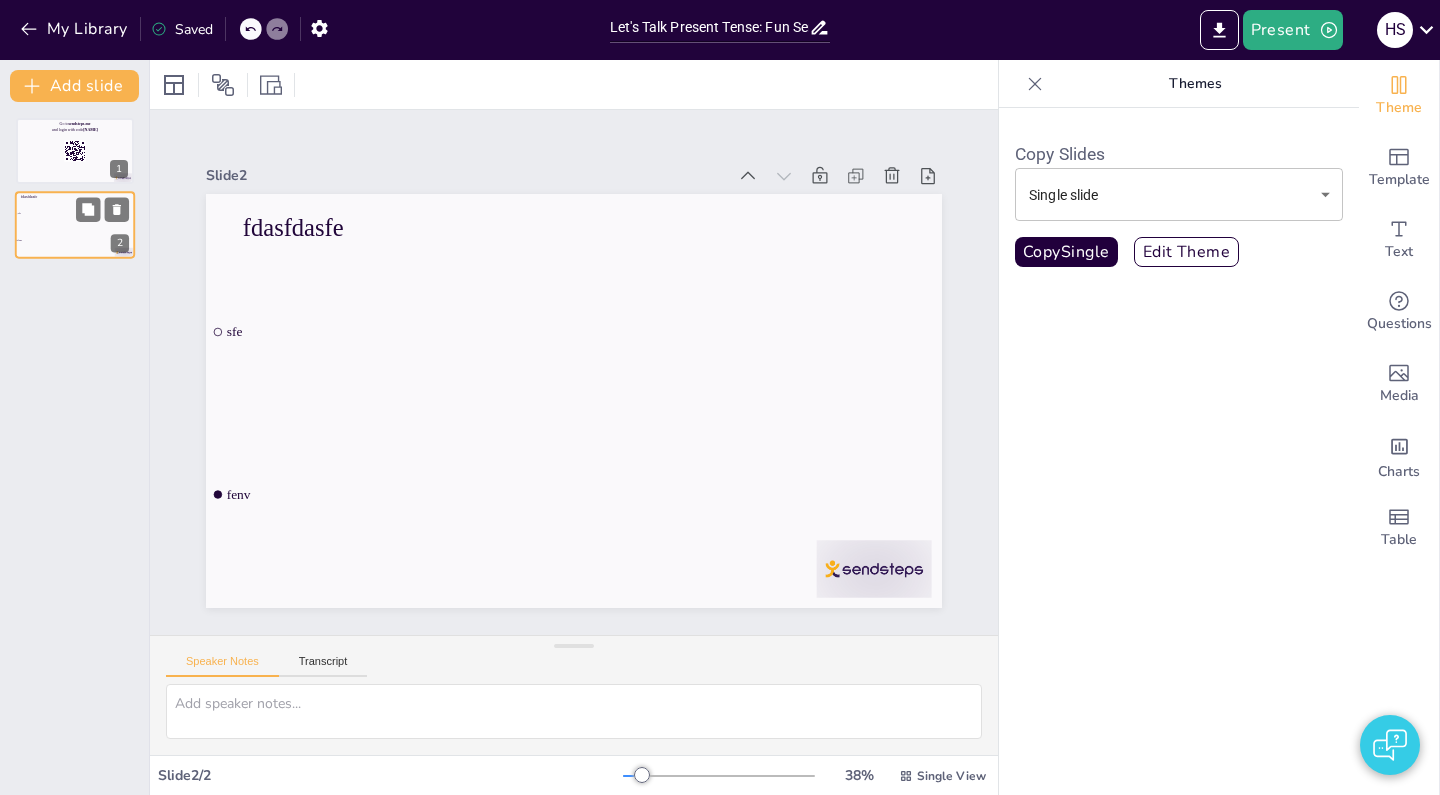 checkbox on "true" 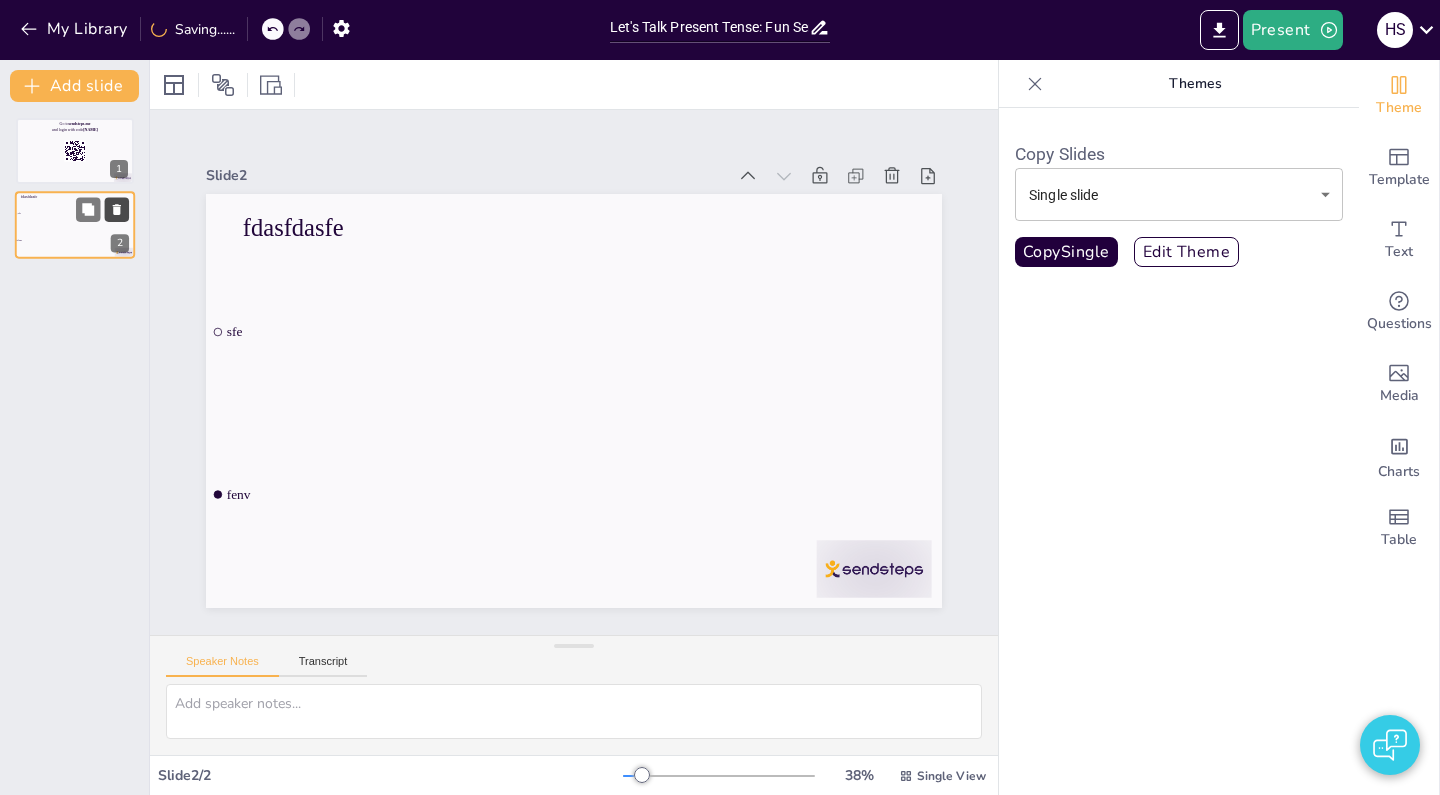 click 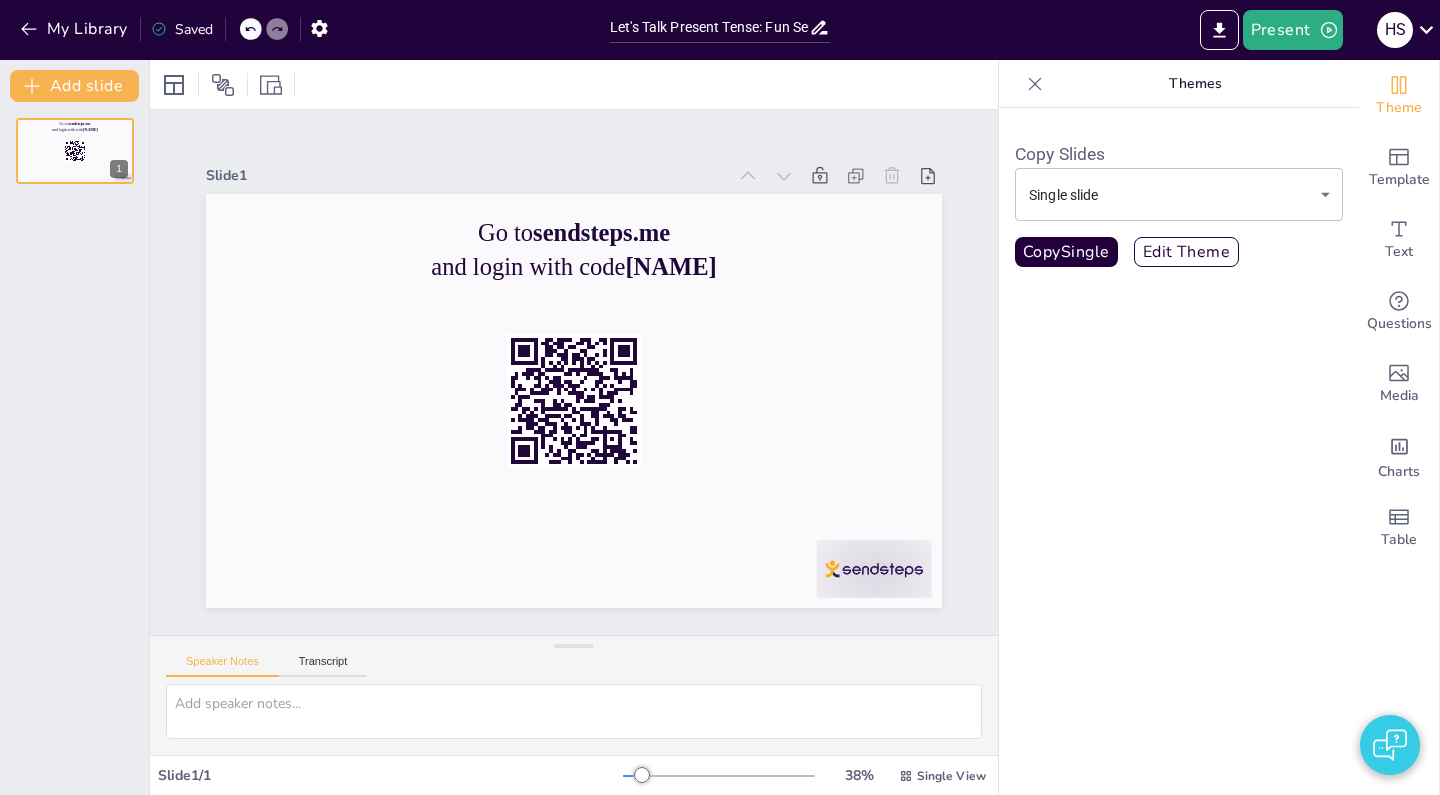 click at bounding box center (251, 29) 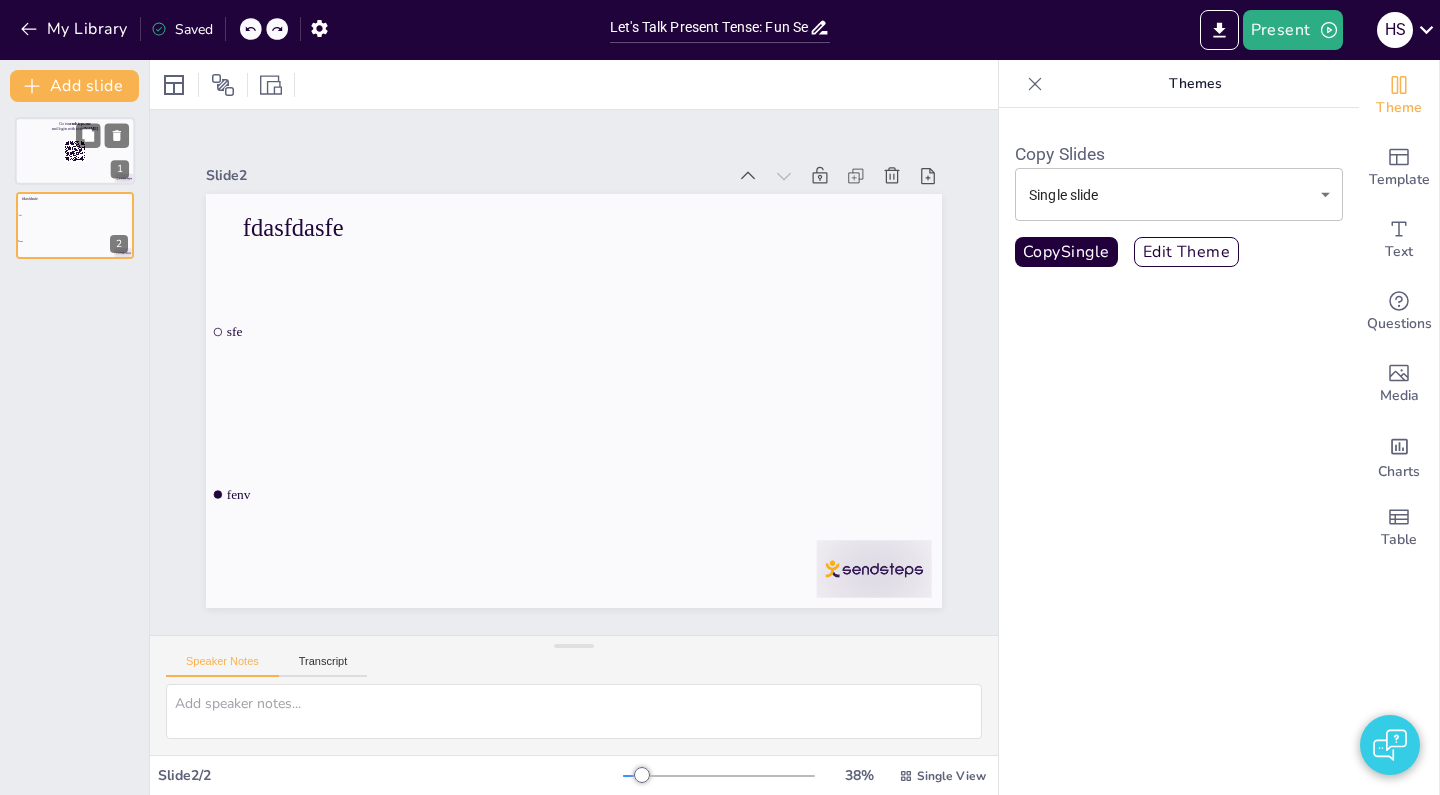 checkbox on "true" 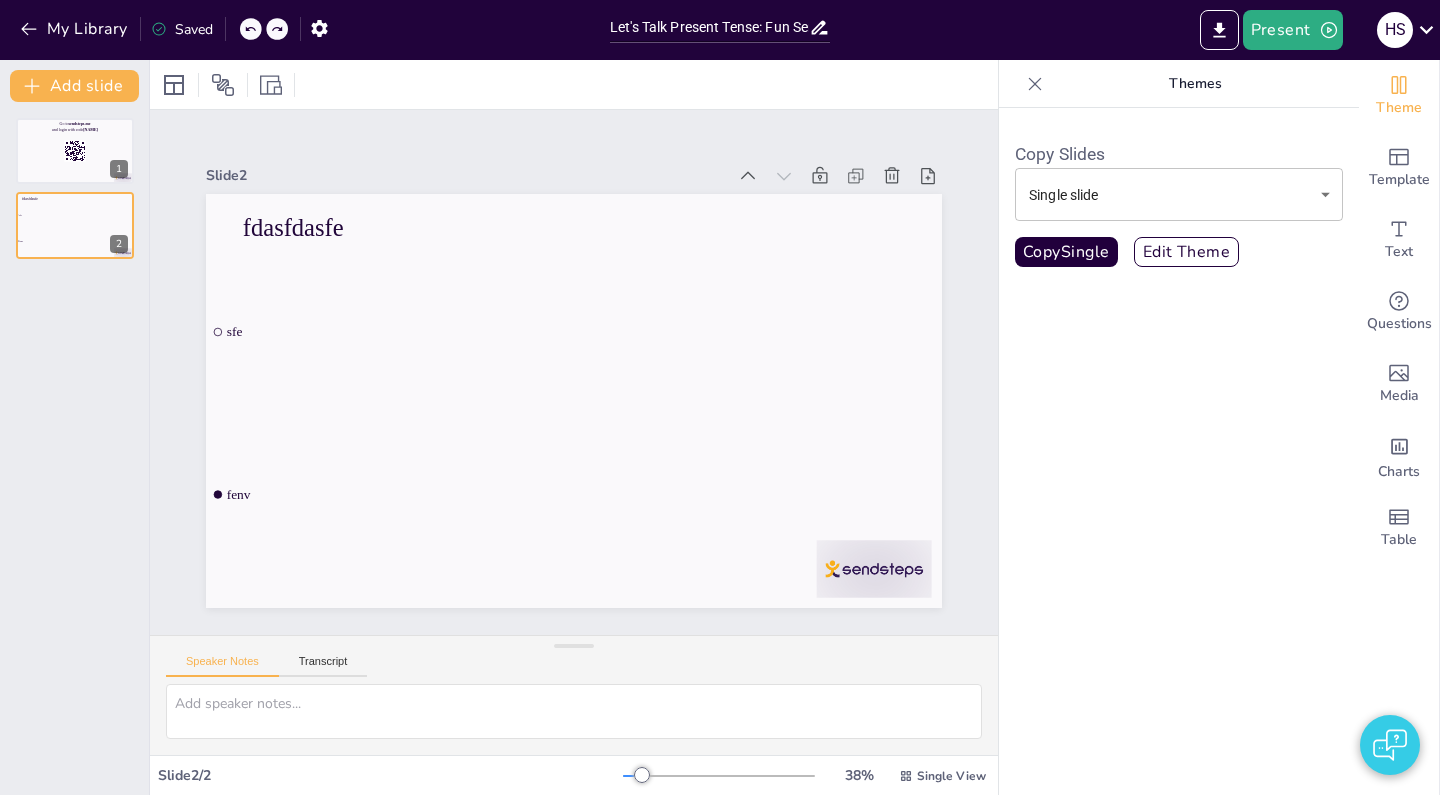 checkbox on "true" 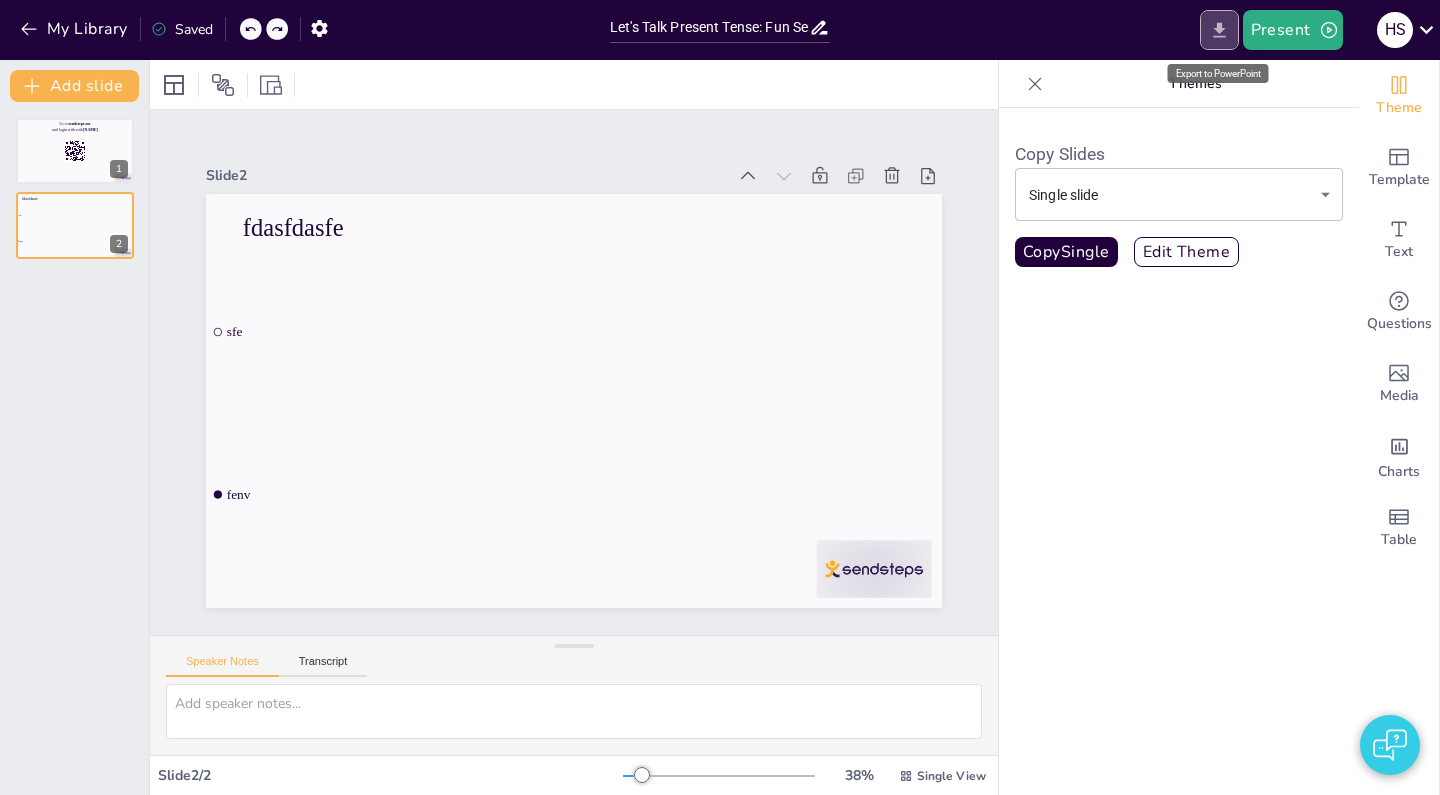 click 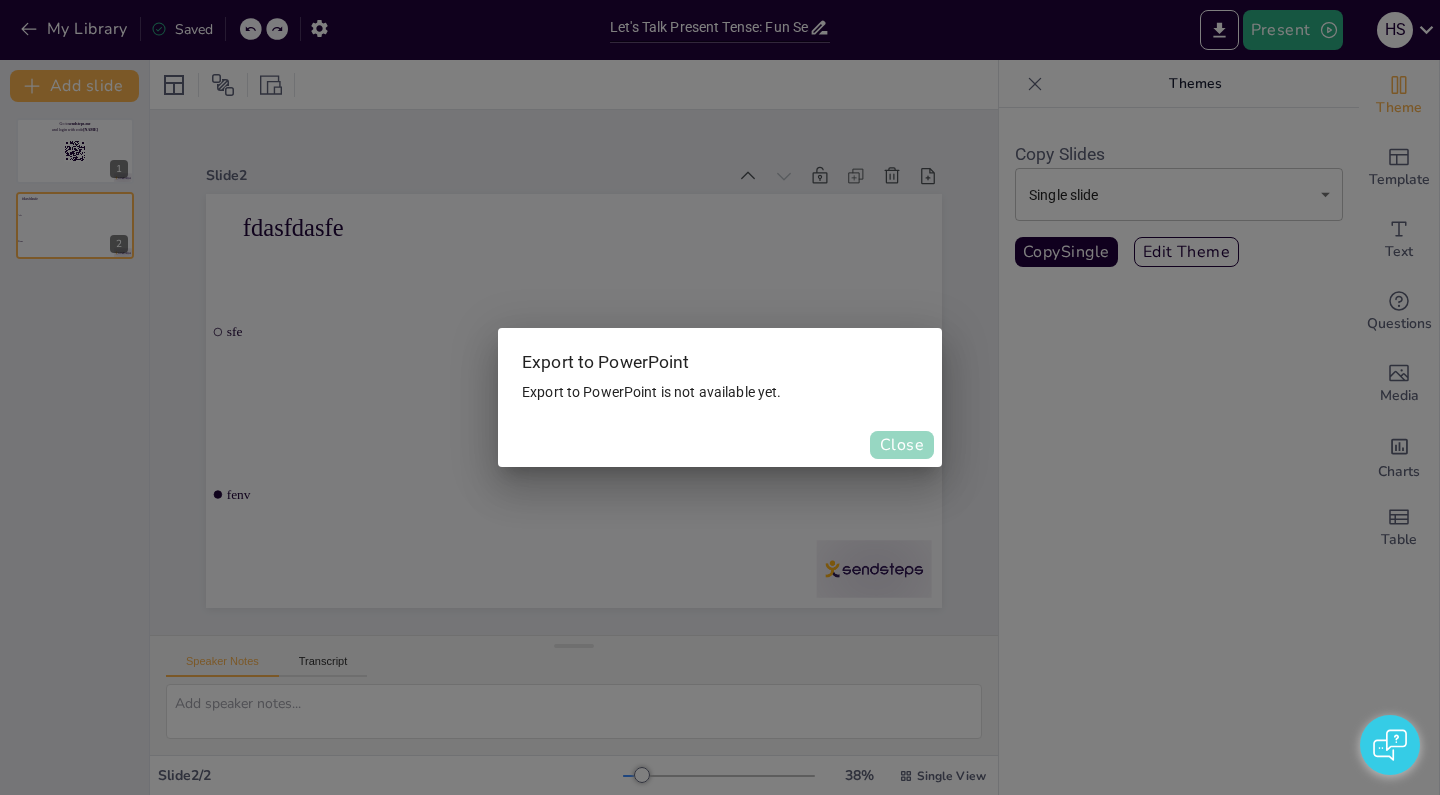click on "Close" at bounding box center [902, 445] 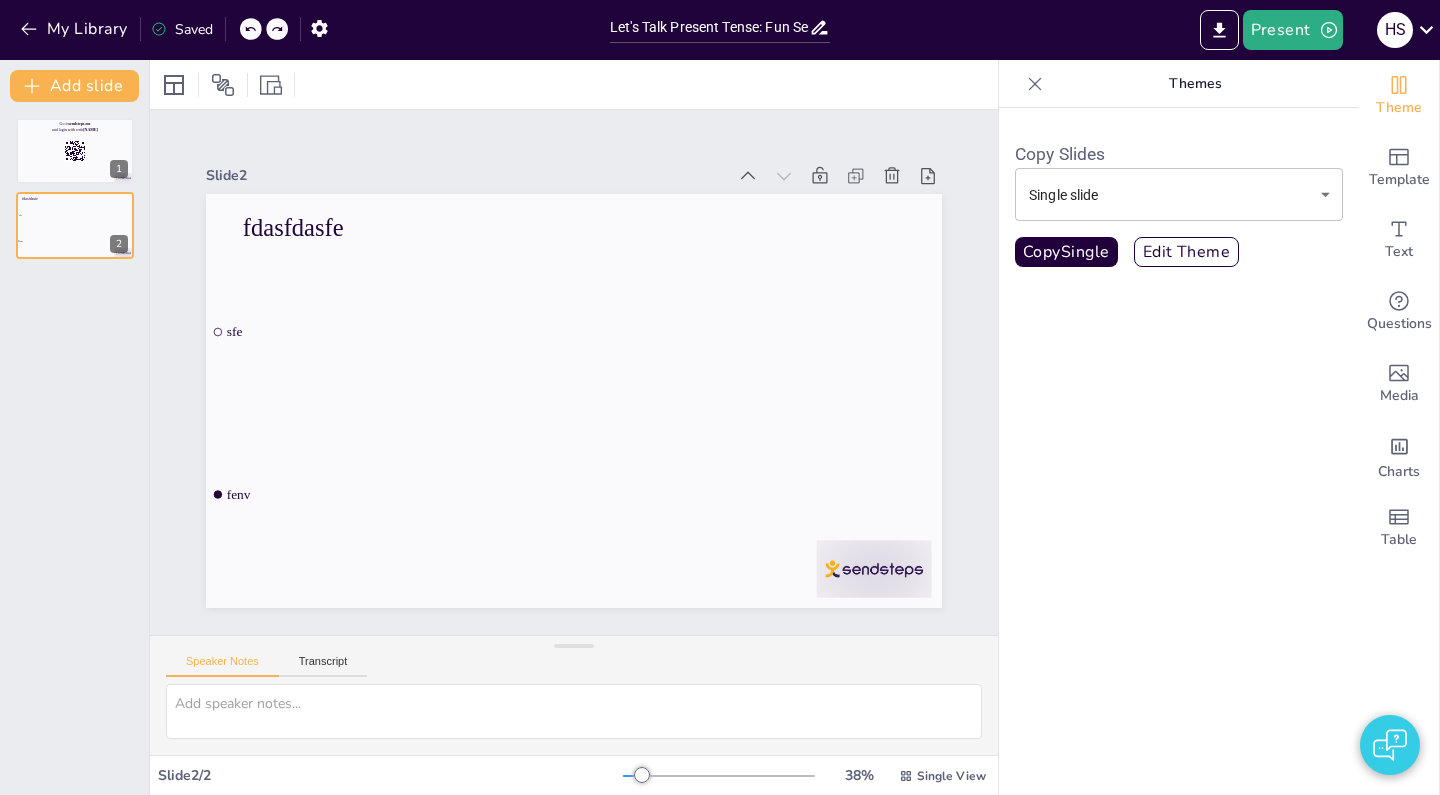checkbox on "true" 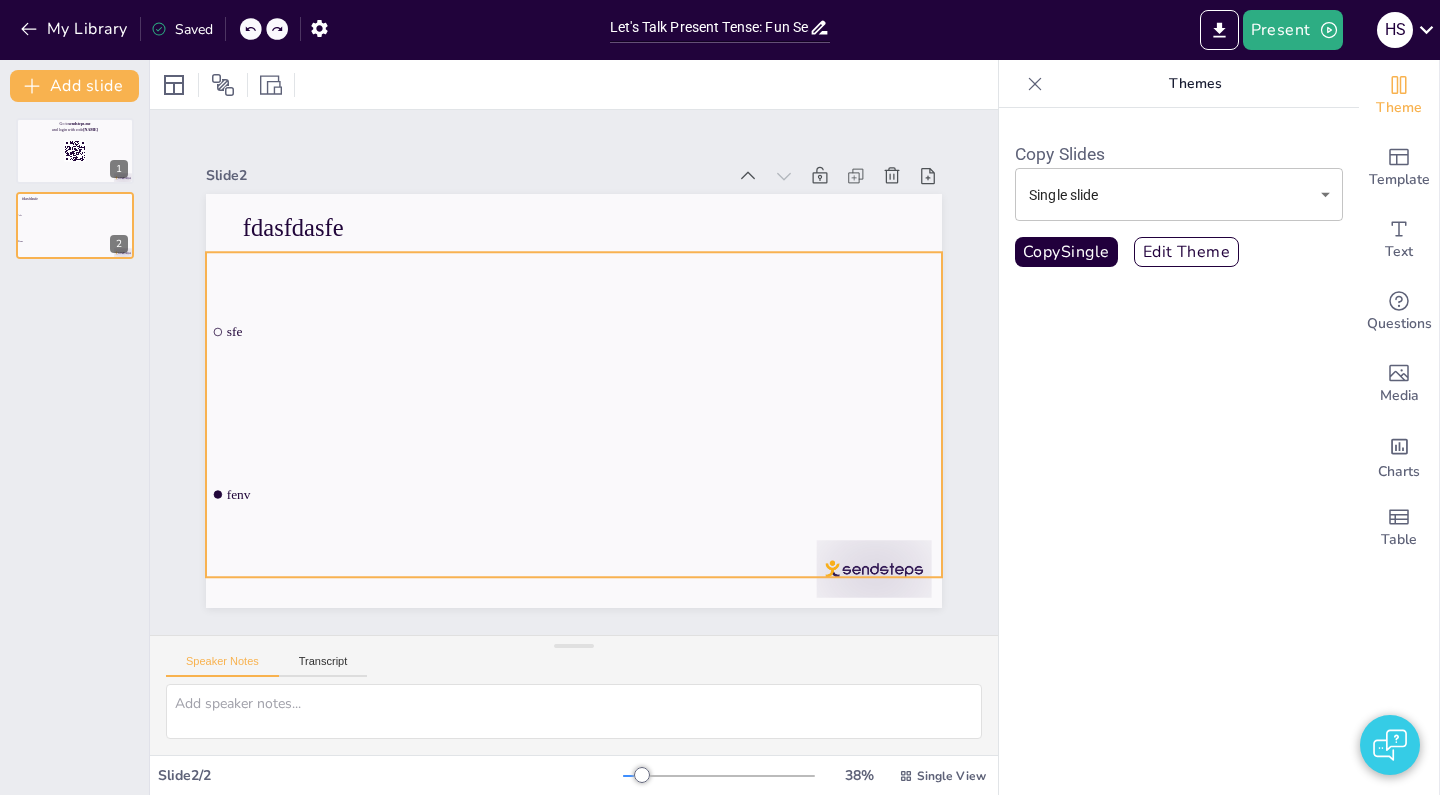 checkbox on "true" 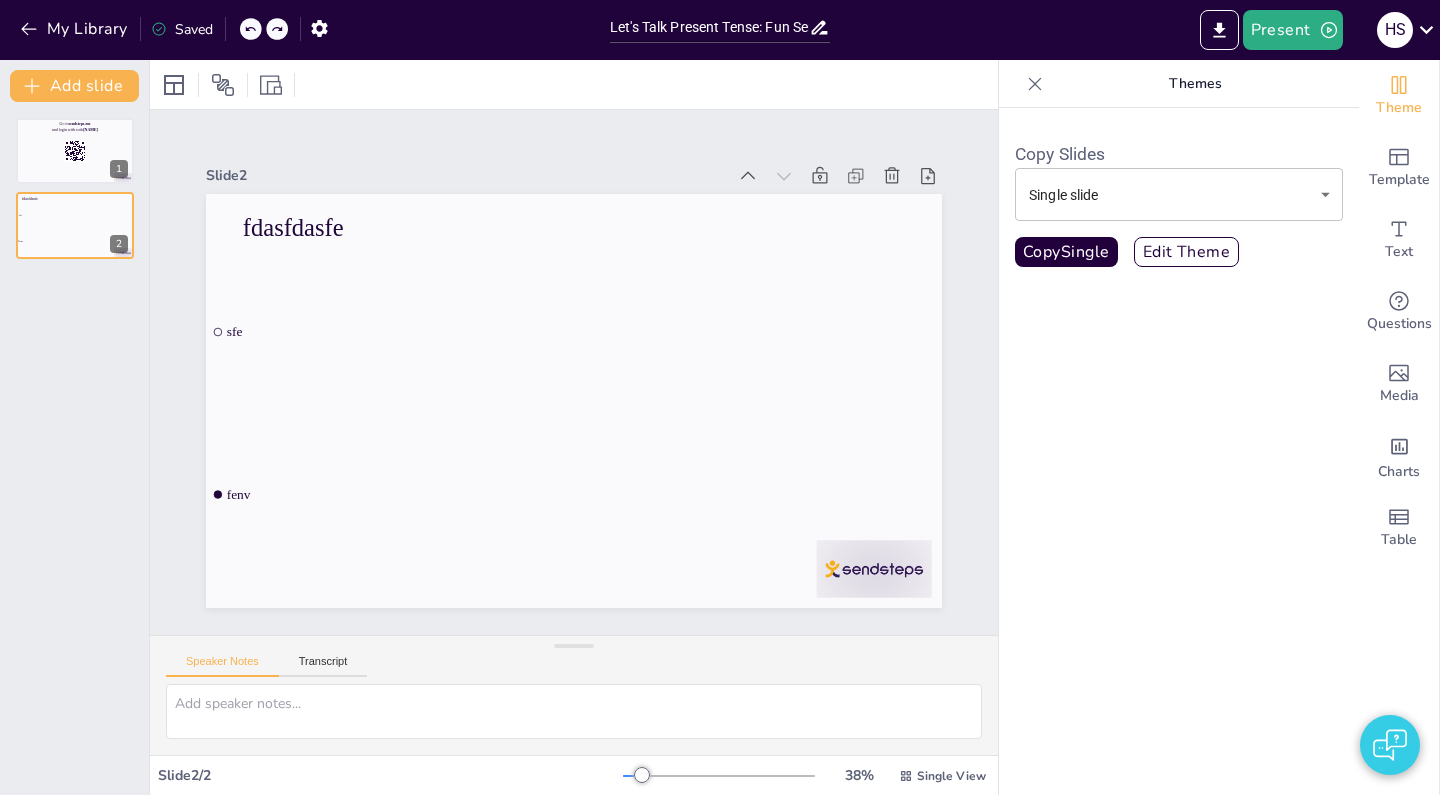 checkbox on "true" 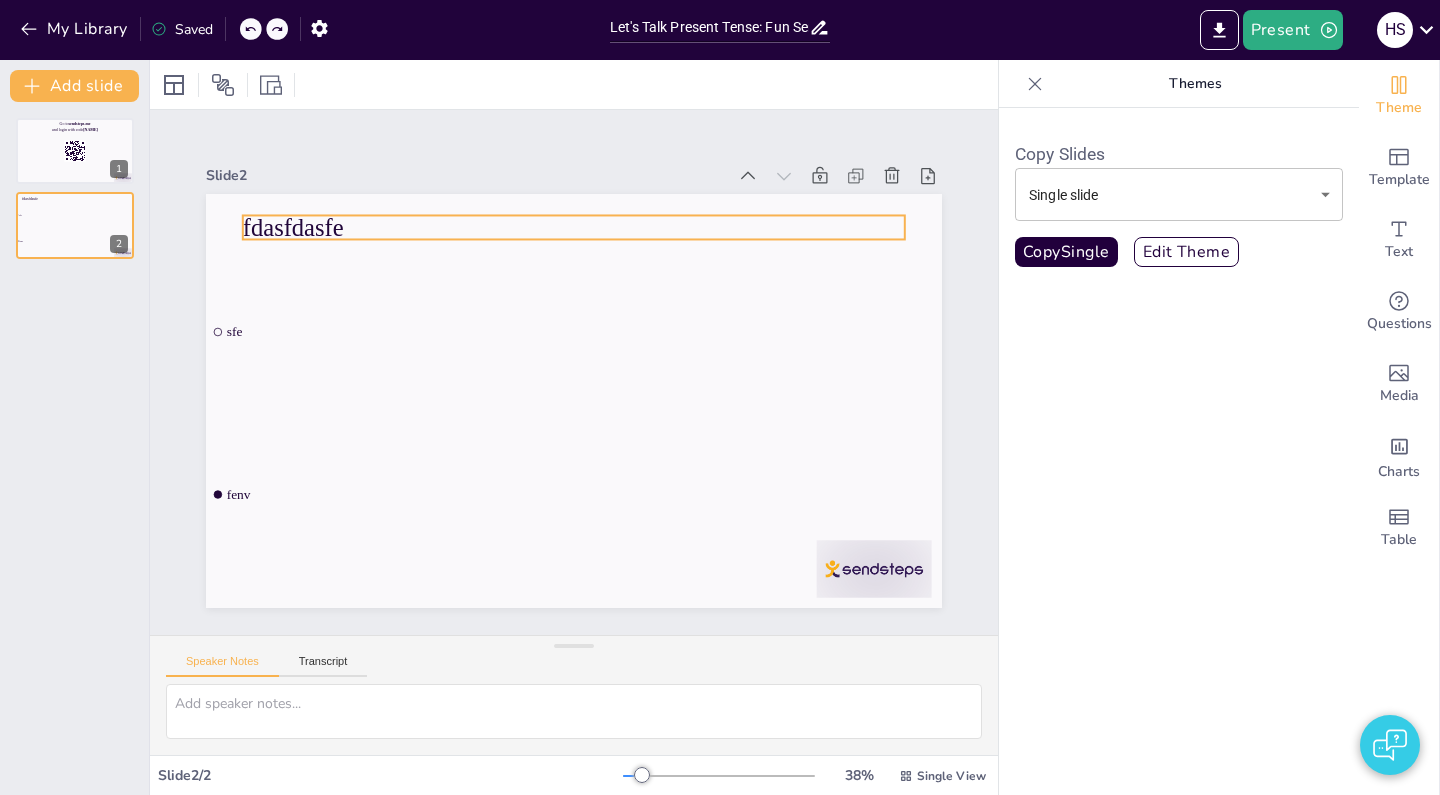 checkbox on "true" 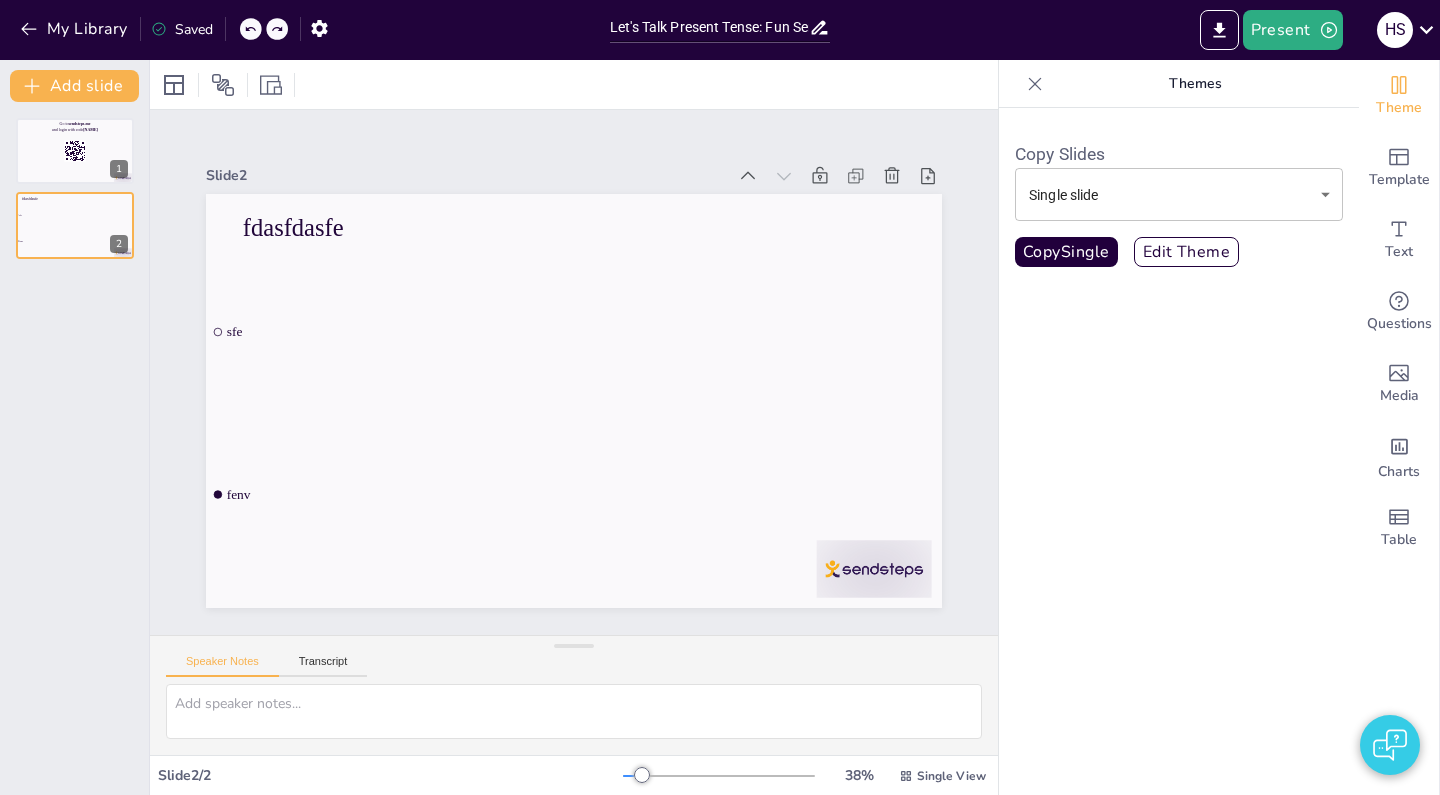 checkbox on "true" 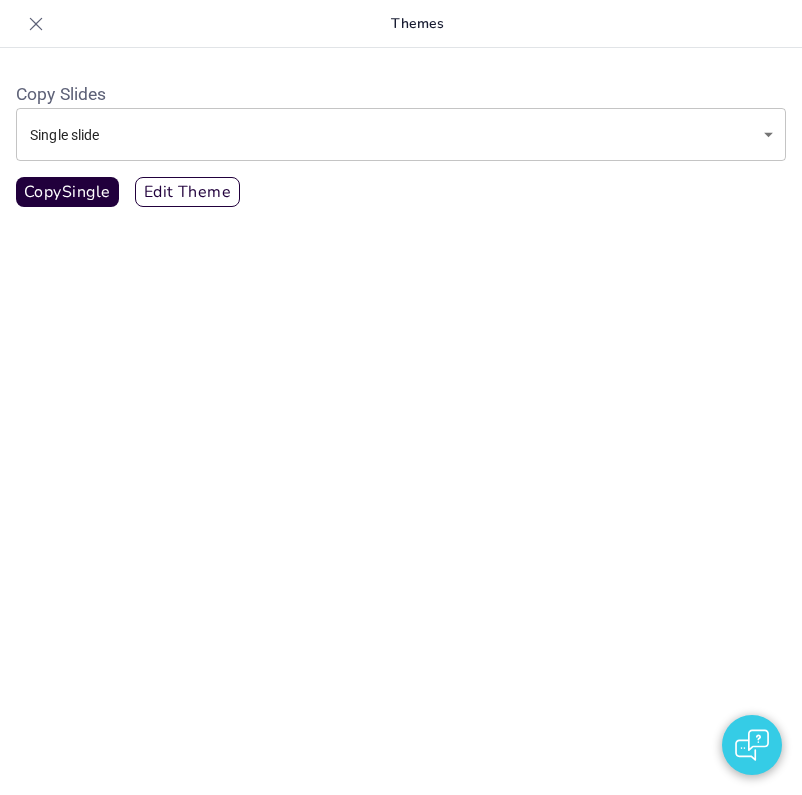 type on "Let's Talk Present Tense: Fun Sentences for Young Learners!" 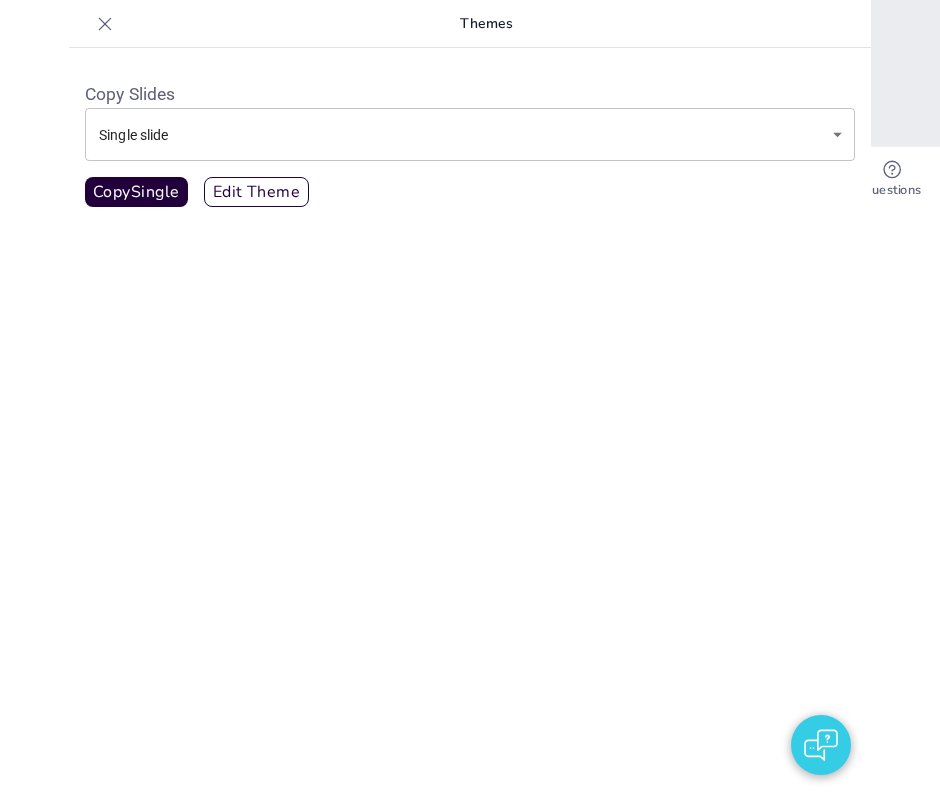 scroll, scrollTop: 0, scrollLeft: 0, axis: both 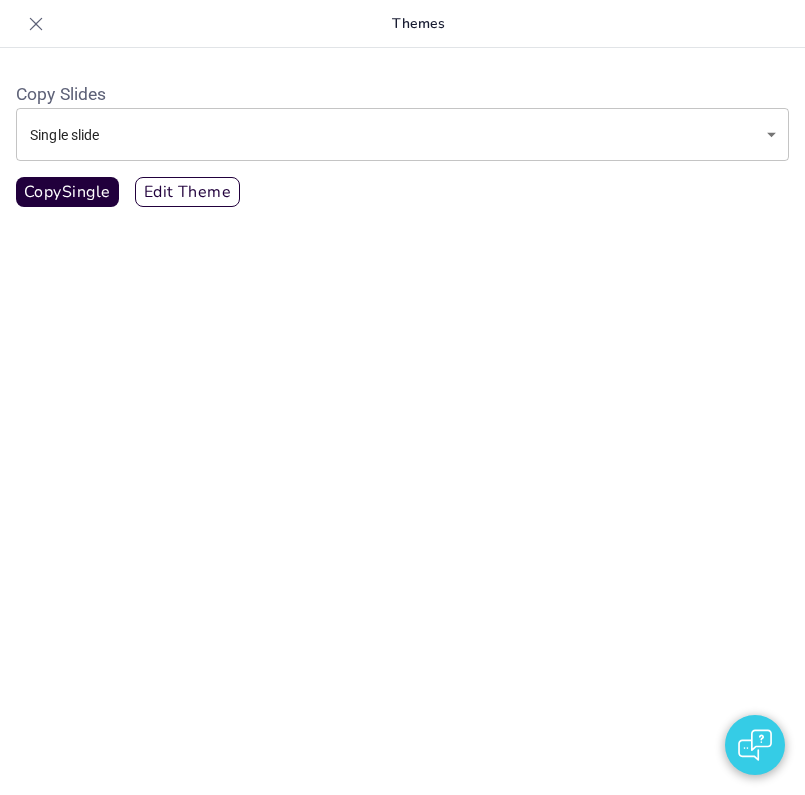 checkbox on "true" 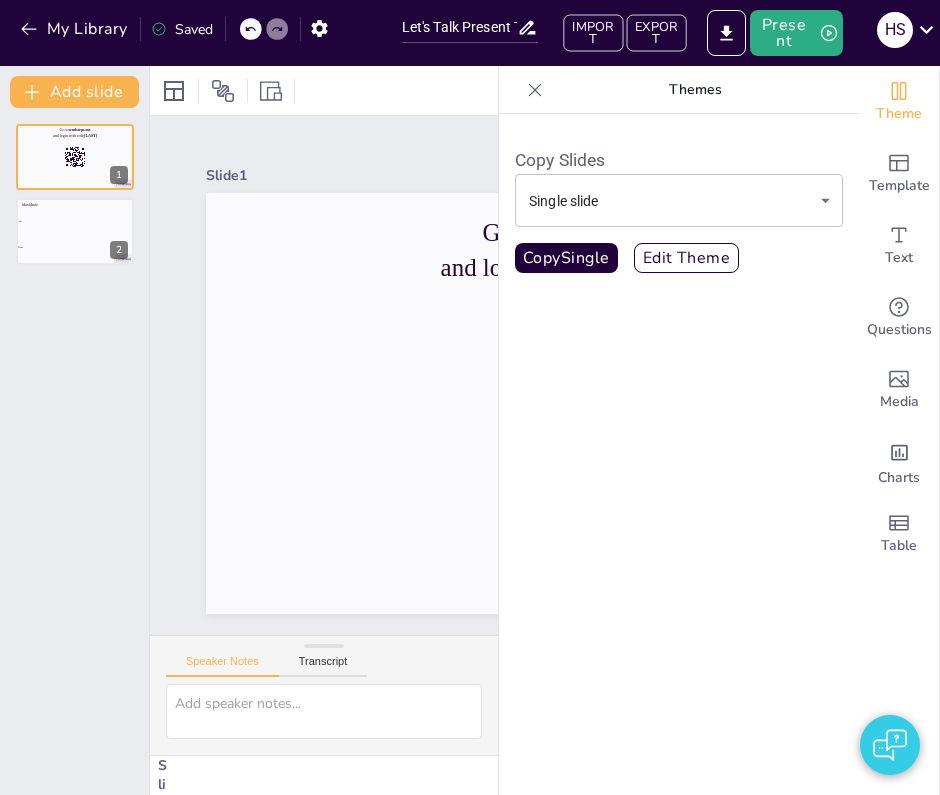 scroll, scrollTop: 0, scrollLeft: 0, axis: both 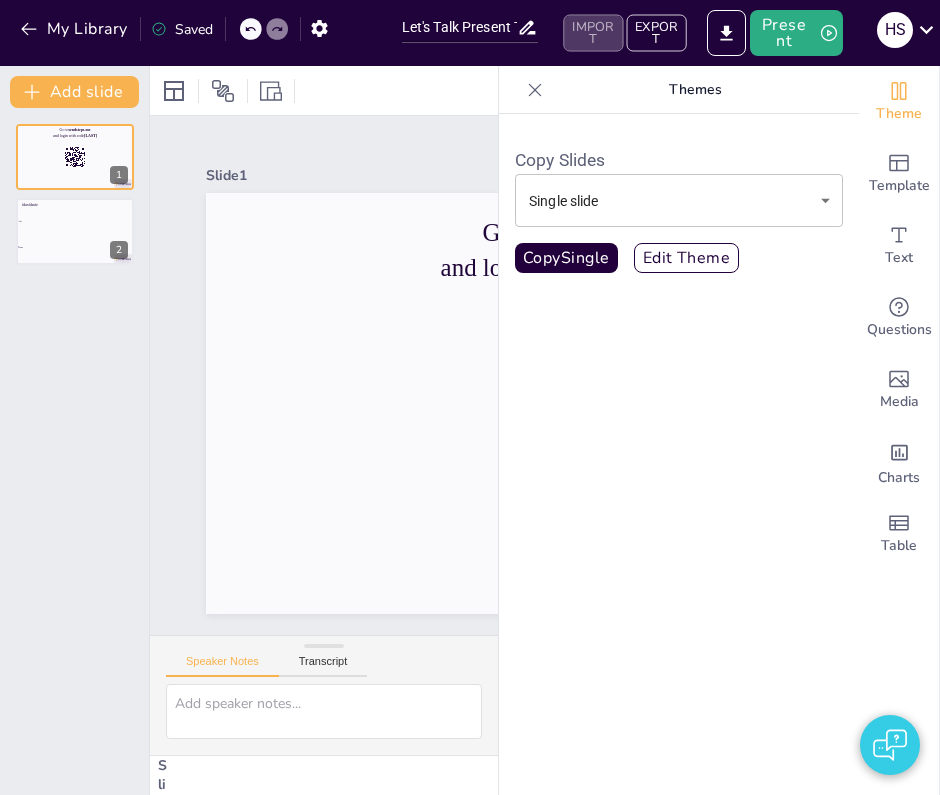 click on "IMPORT" at bounding box center (594, 33) 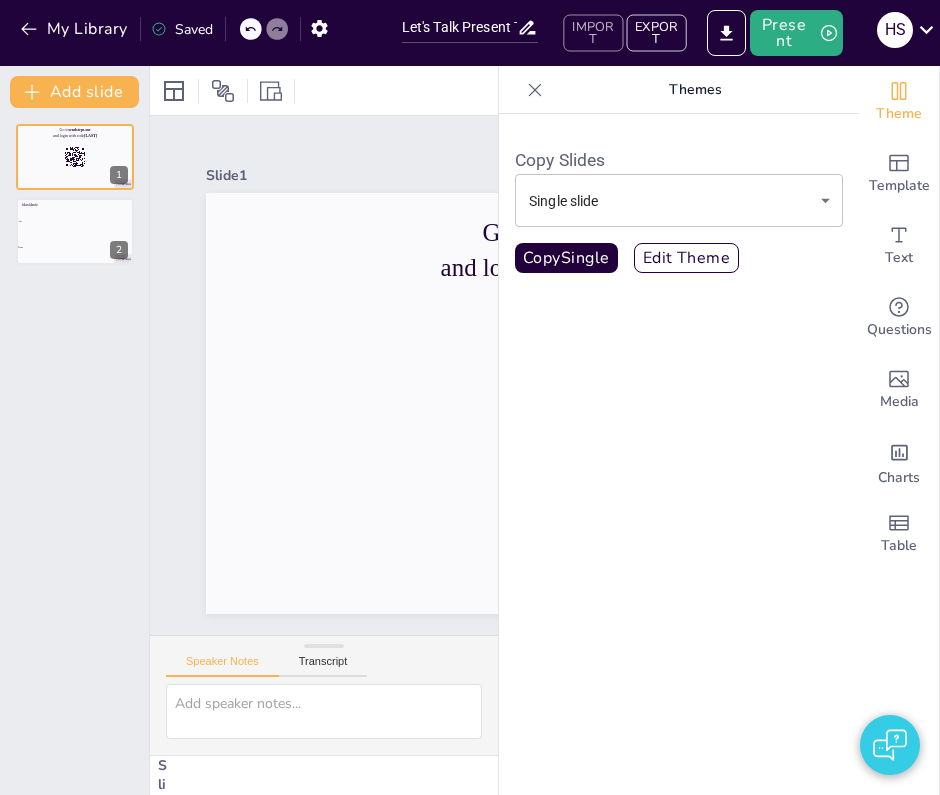 type 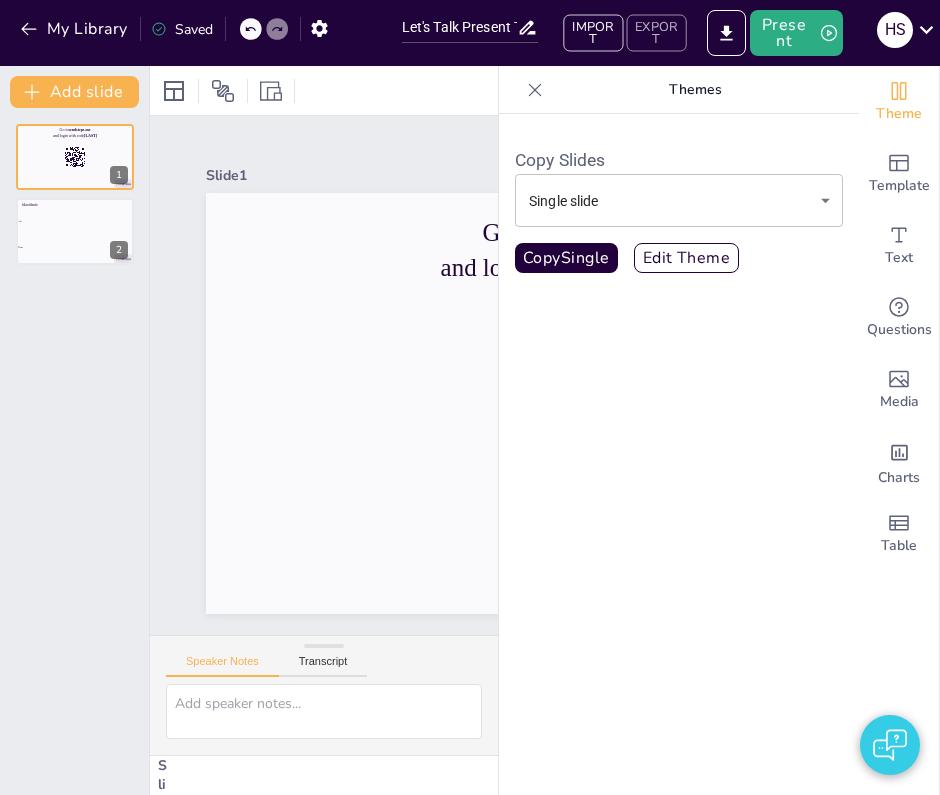 click on "EXPORT" at bounding box center (657, 33) 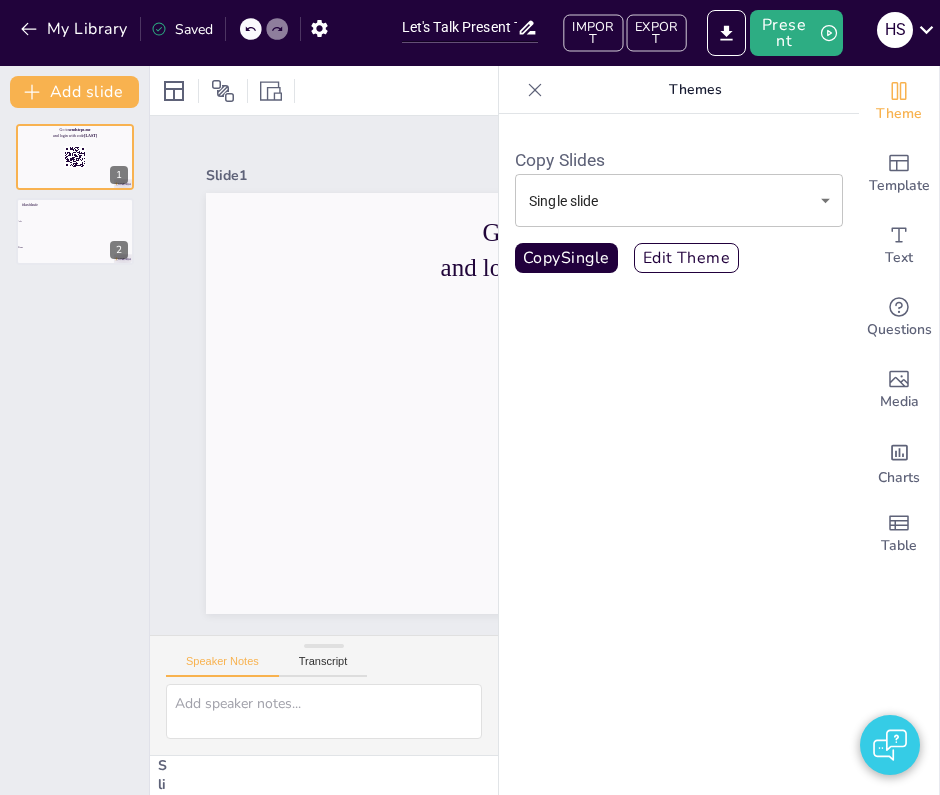 type 